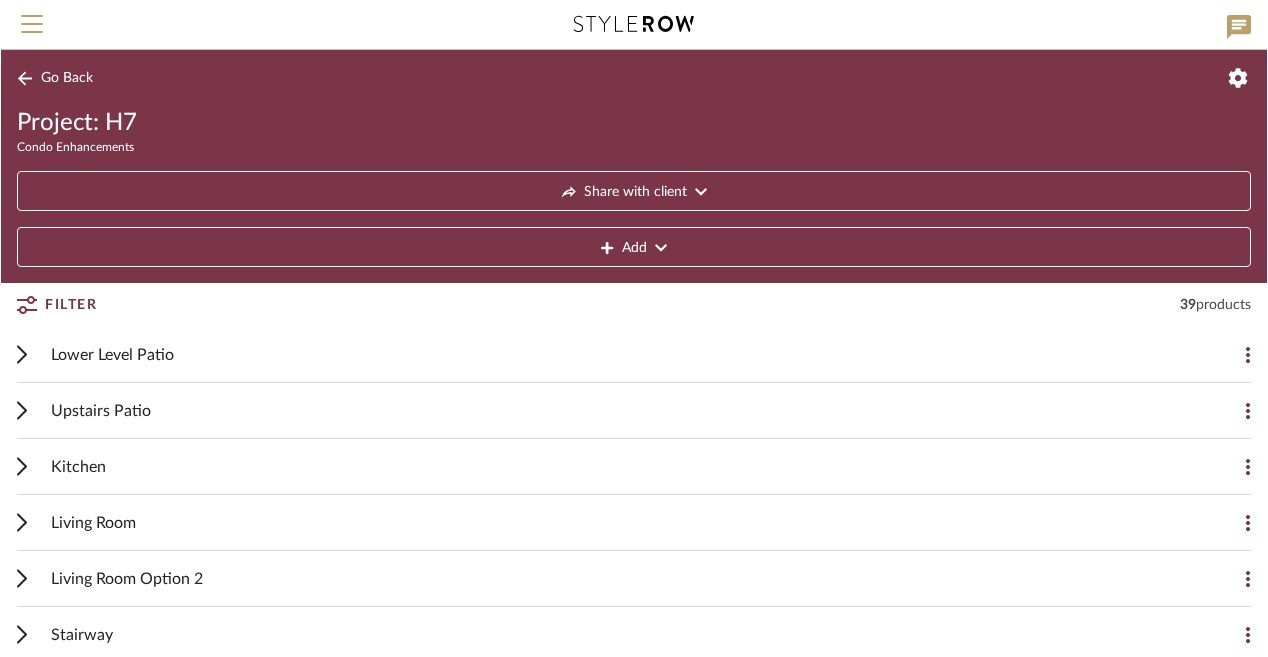 scroll, scrollTop: 177, scrollLeft: 0, axis: vertical 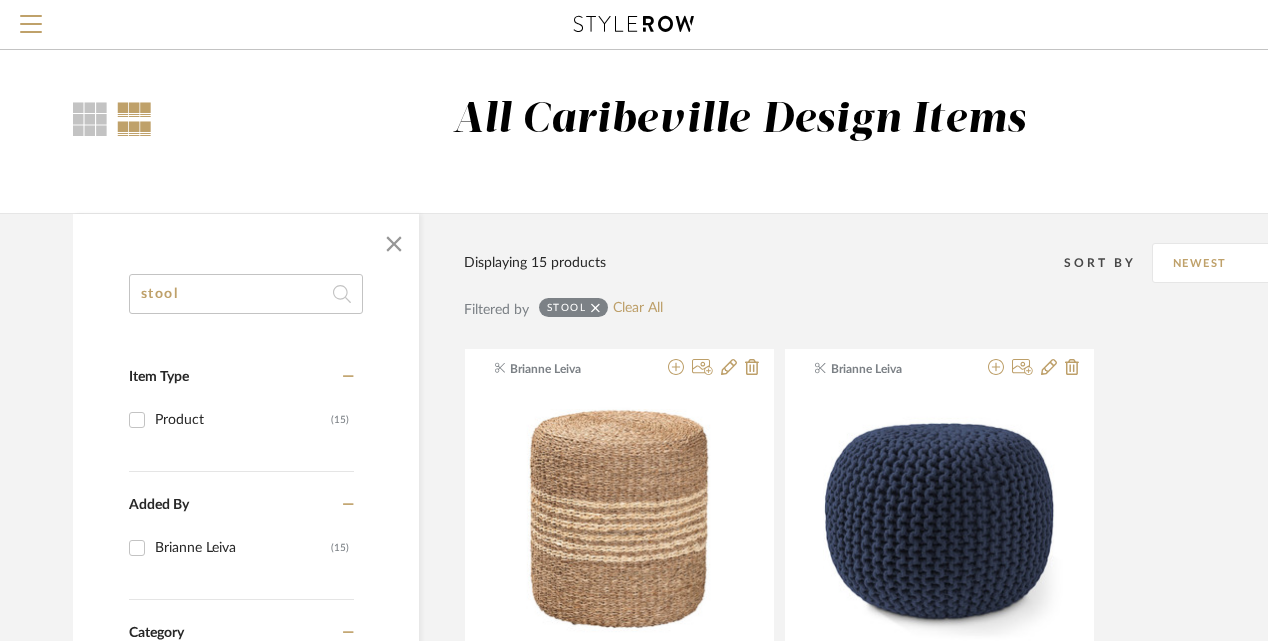 click on "stool" 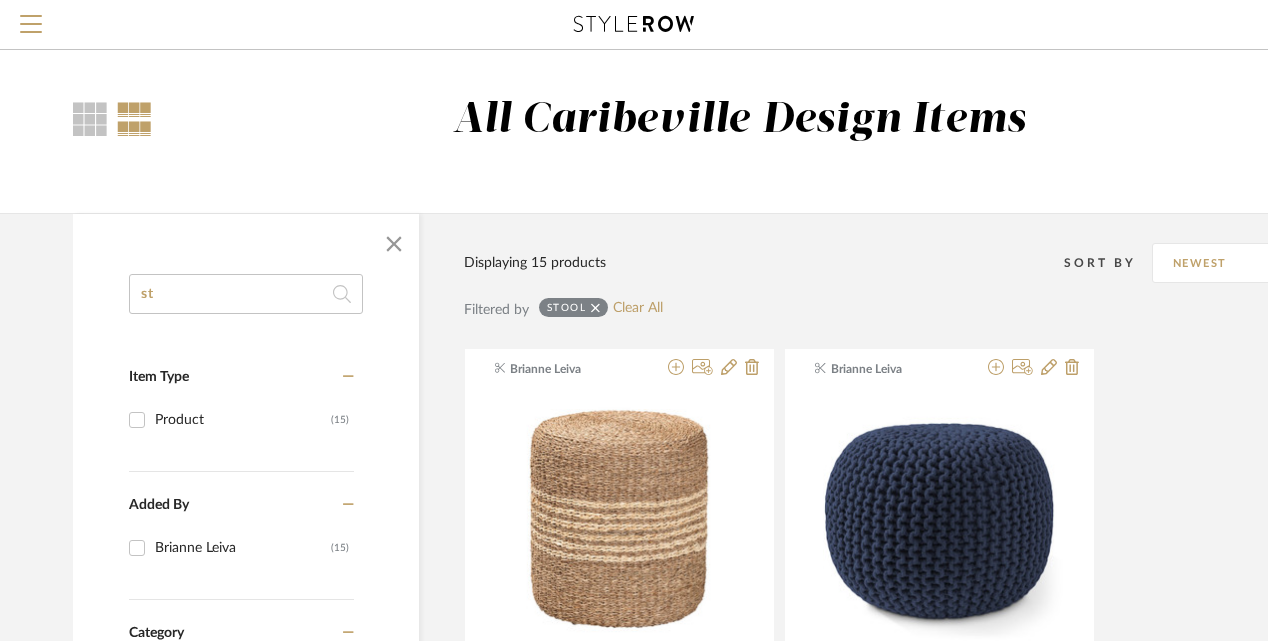 type on "s" 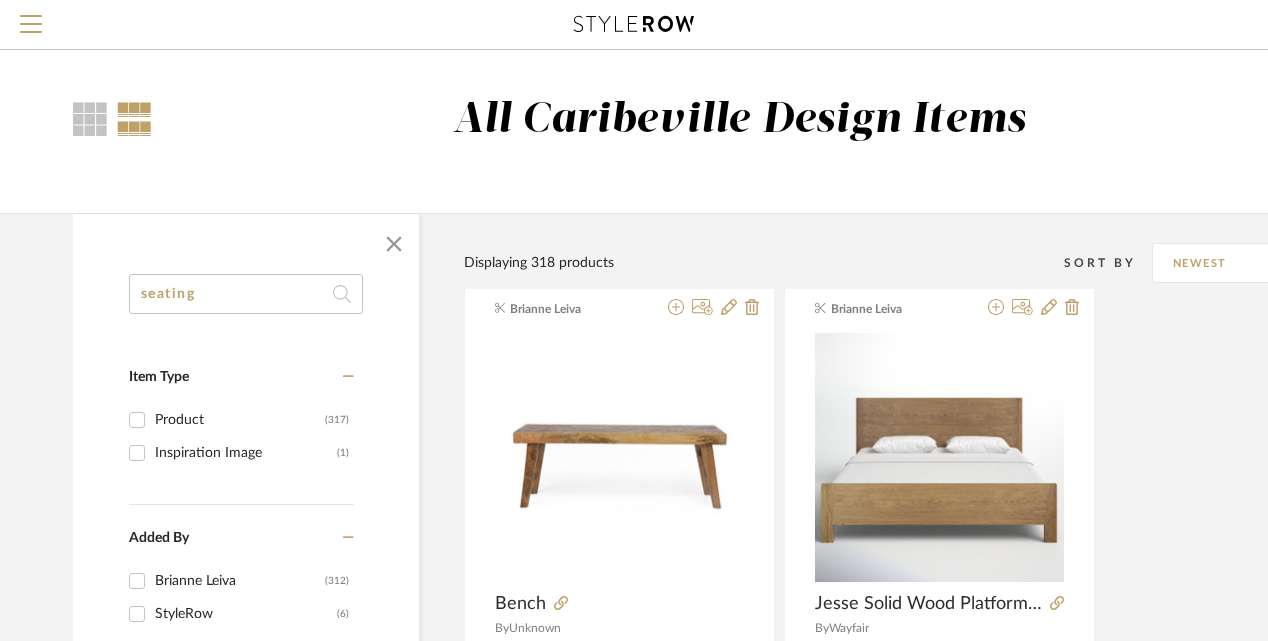 type on "seating" 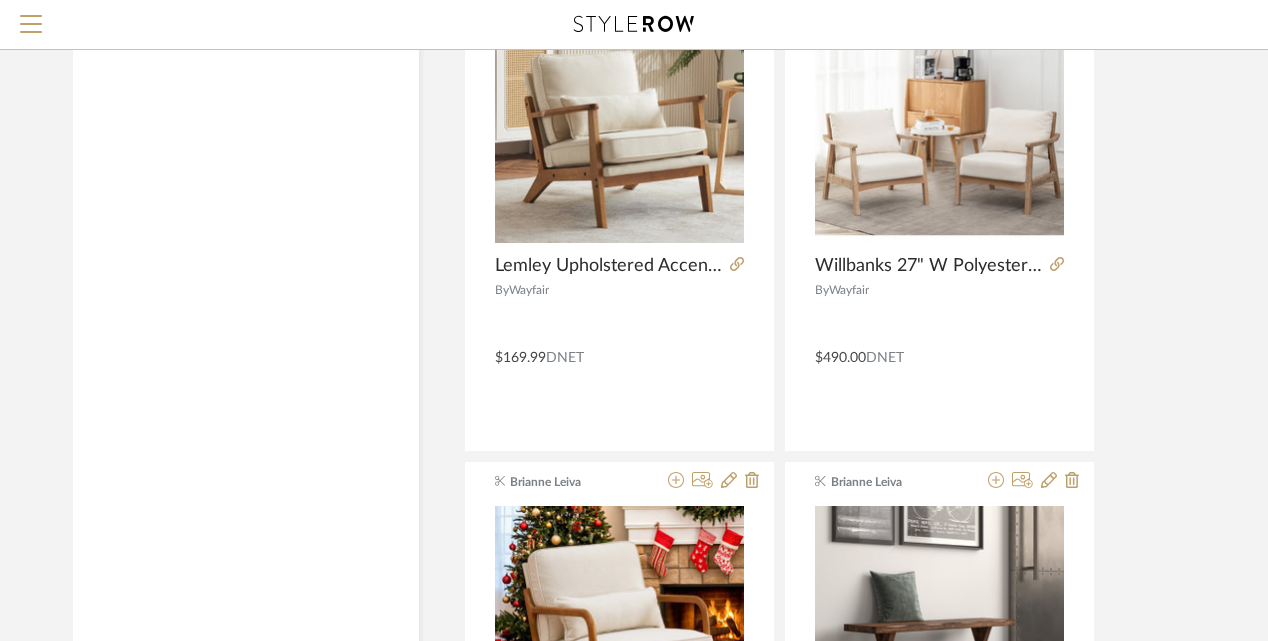 scroll, scrollTop: 2960, scrollLeft: 1, axis: both 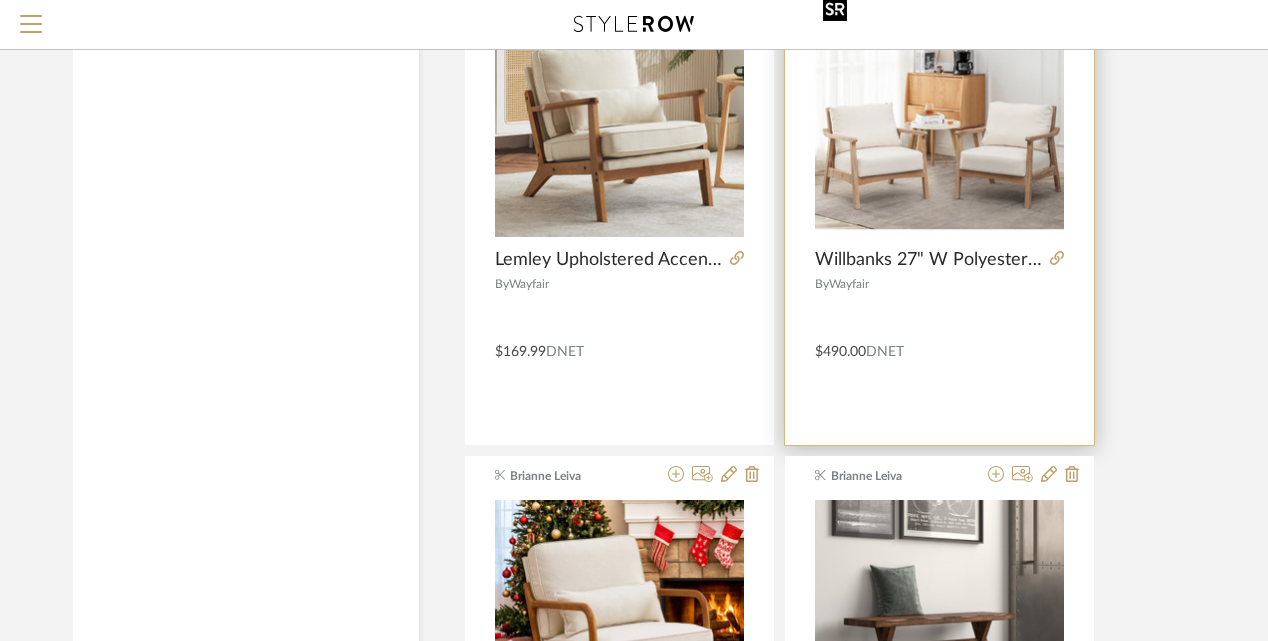 click at bounding box center [939, 246] 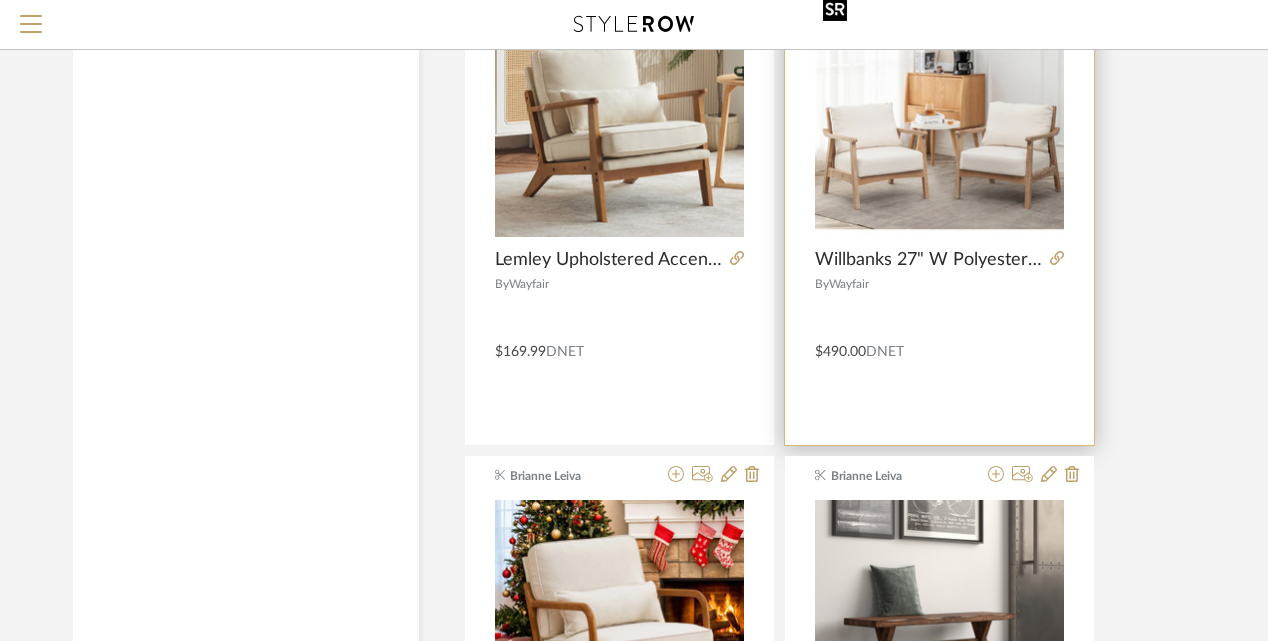 click at bounding box center [939, 112] 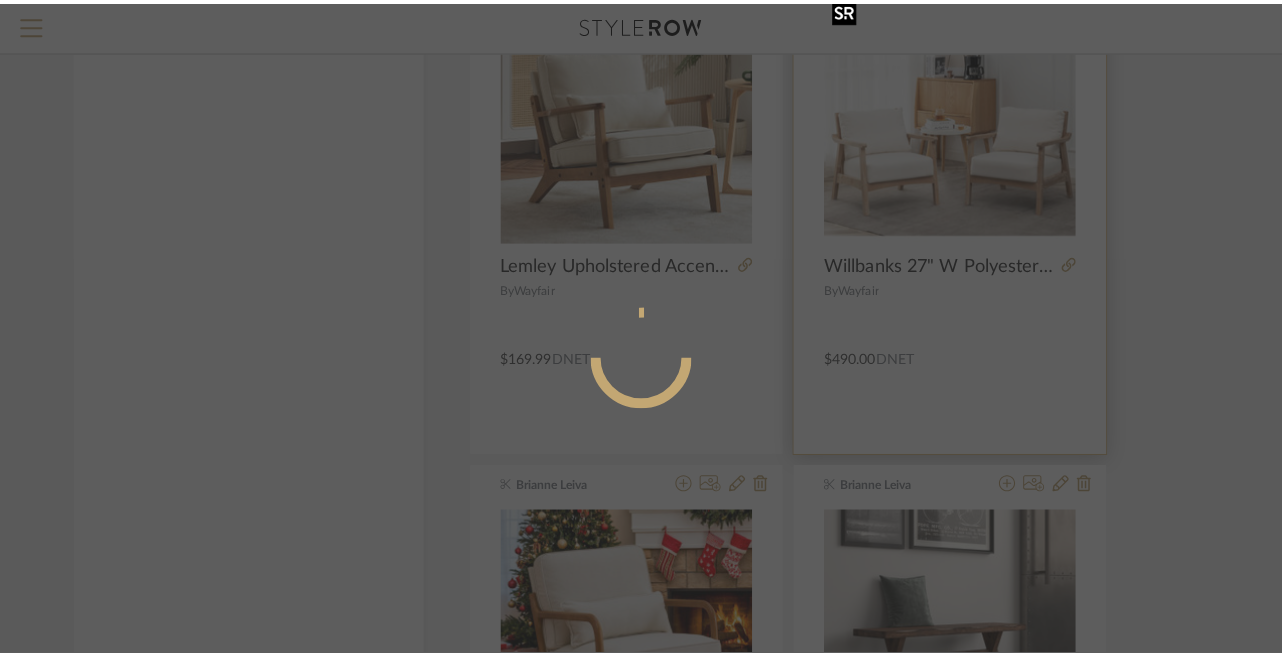 scroll, scrollTop: 0, scrollLeft: 0, axis: both 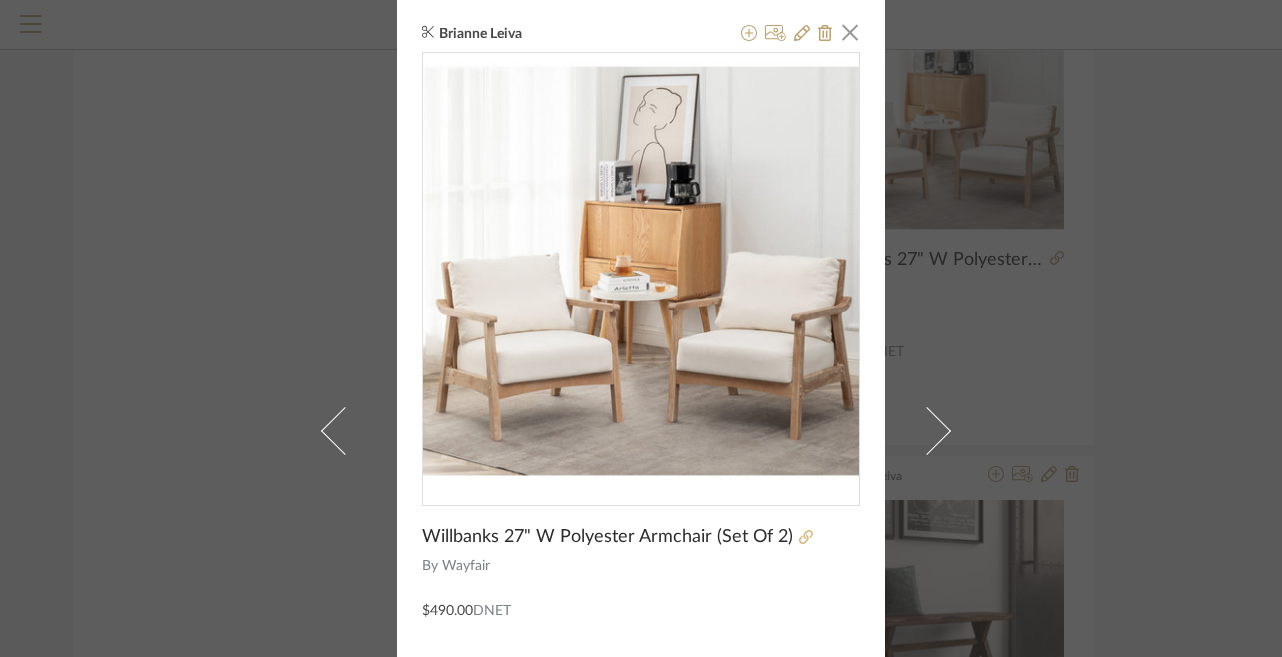 click 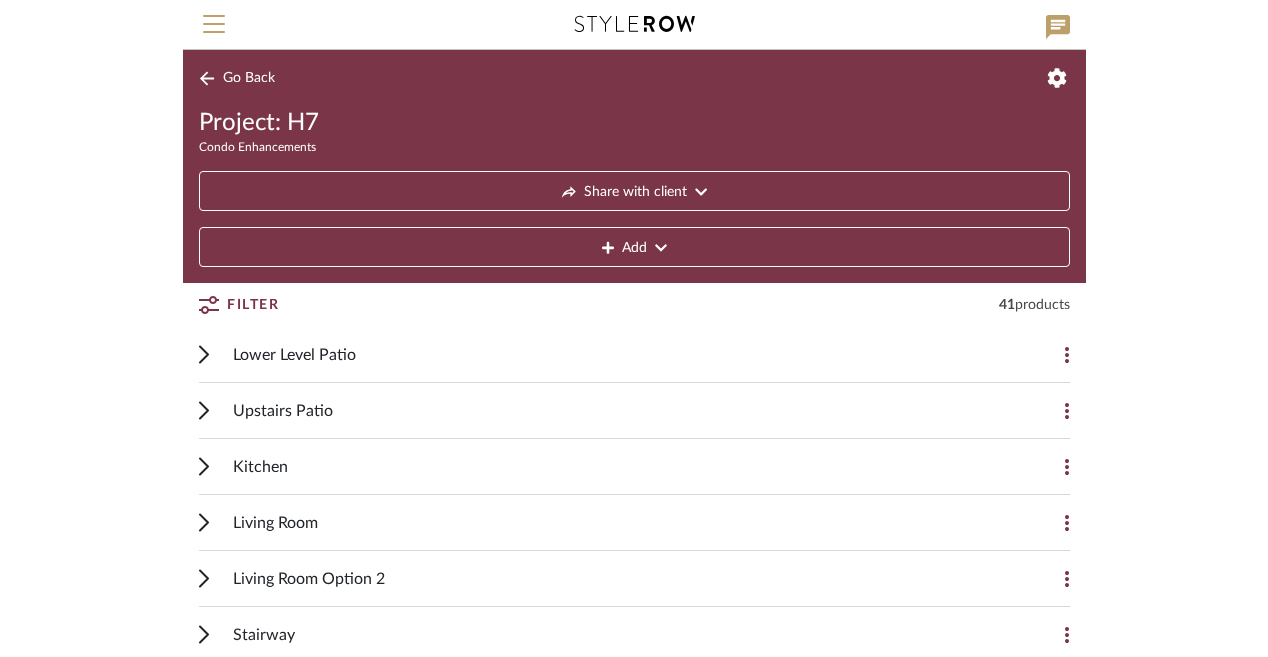 scroll, scrollTop: 0, scrollLeft: 0, axis: both 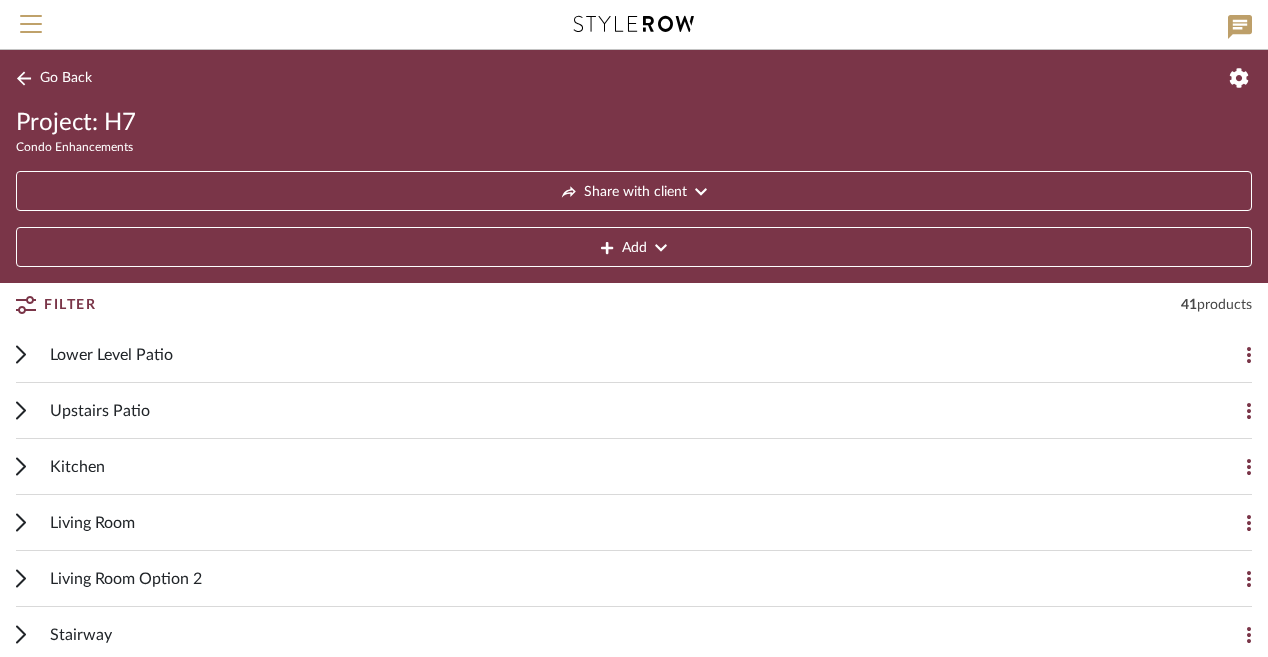 click on "Go Back" 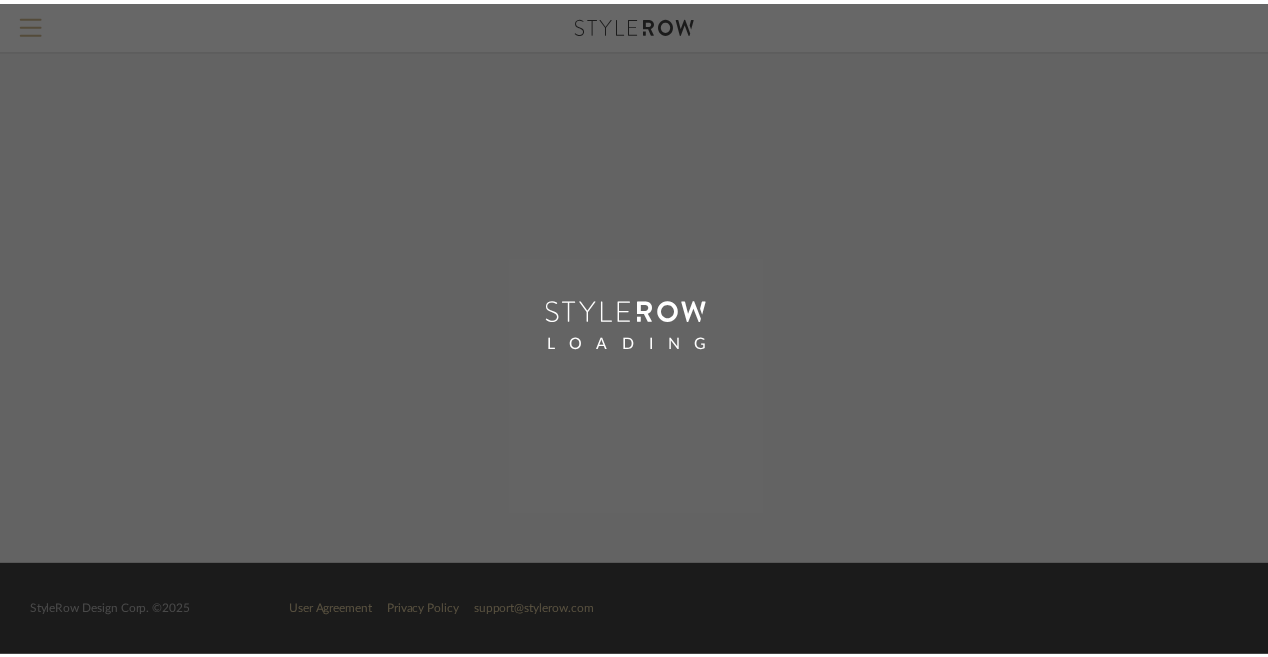 scroll, scrollTop: 0, scrollLeft: 0, axis: both 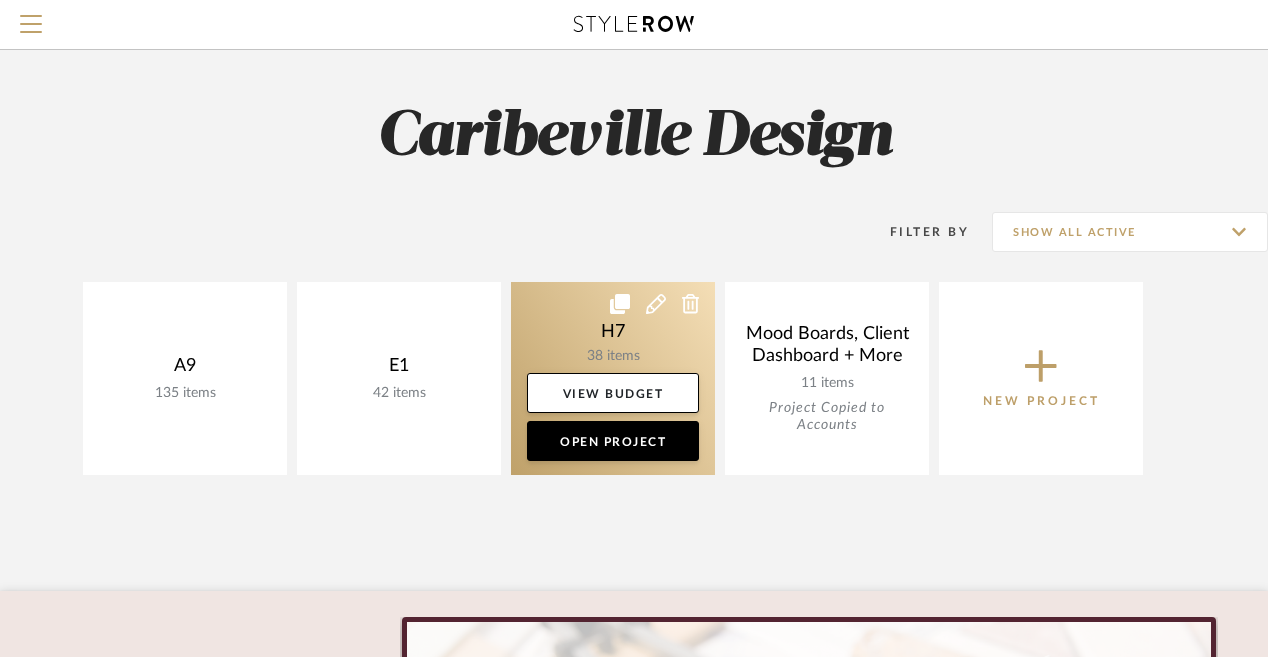 click 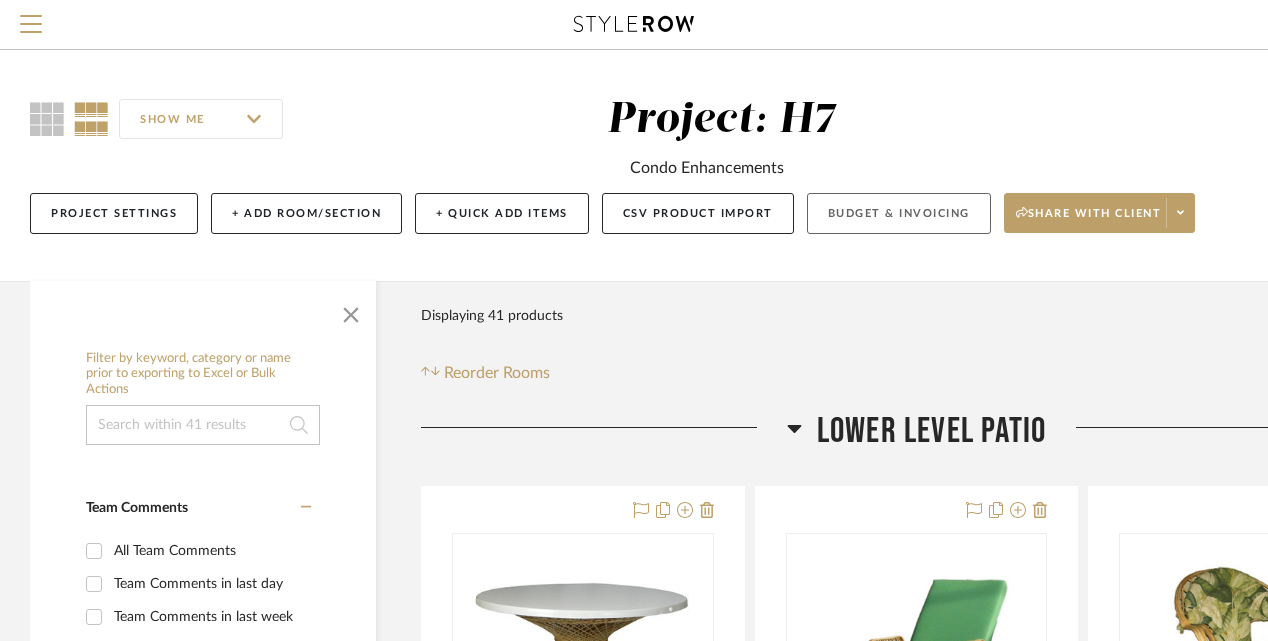click on "Budget & Invoicing" 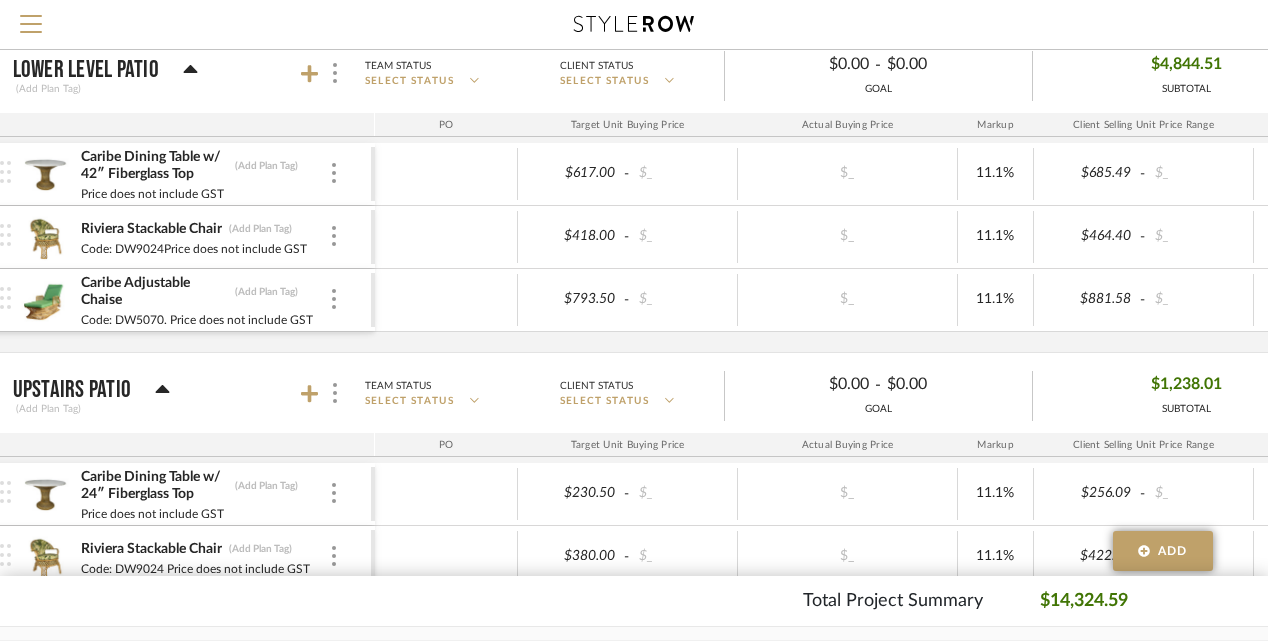 scroll, scrollTop: 89, scrollLeft: 72, axis: both 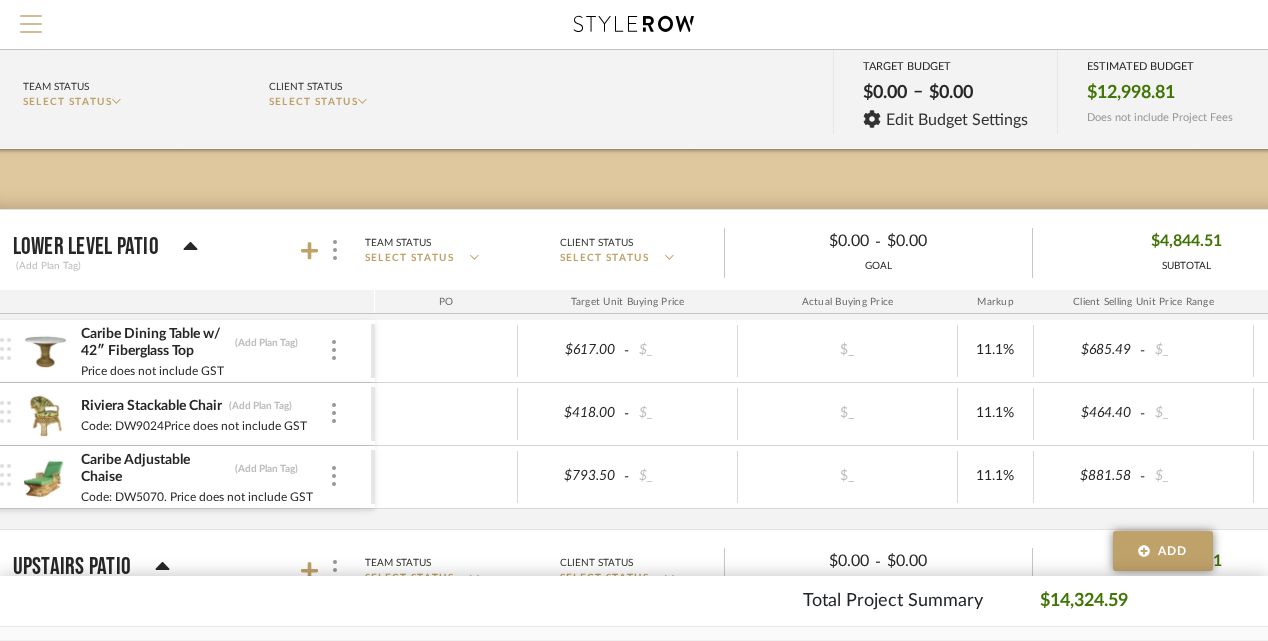 click at bounding box center [31, 30] 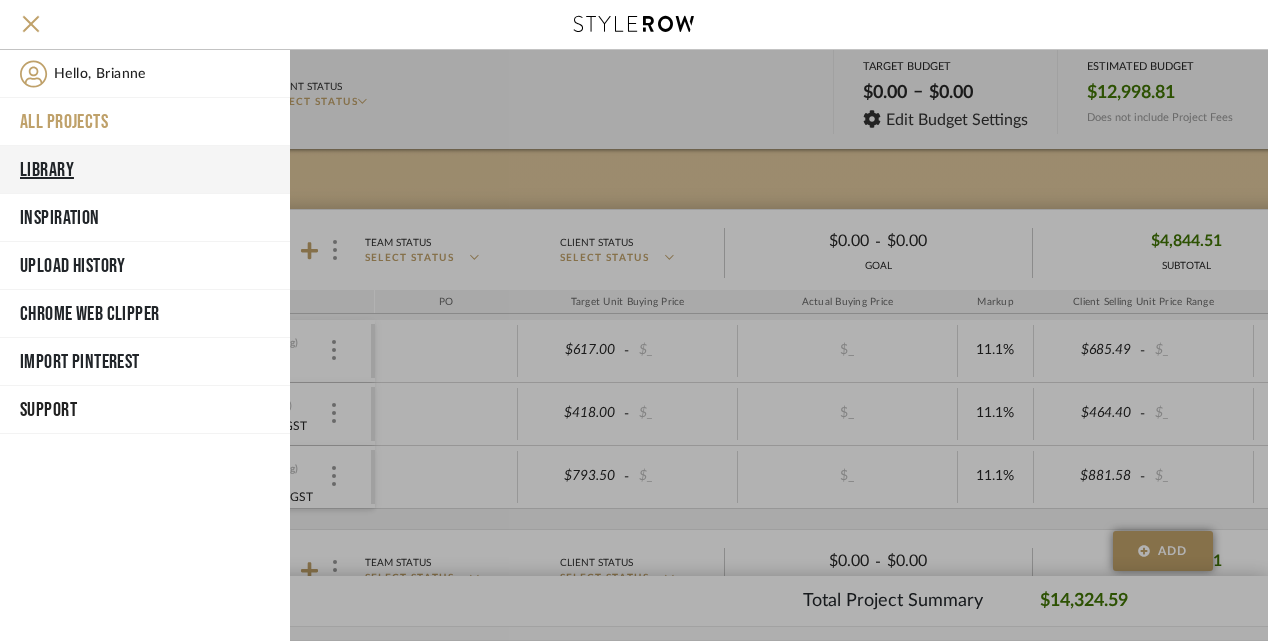 click on "Library" at bounding box center [145, 170] 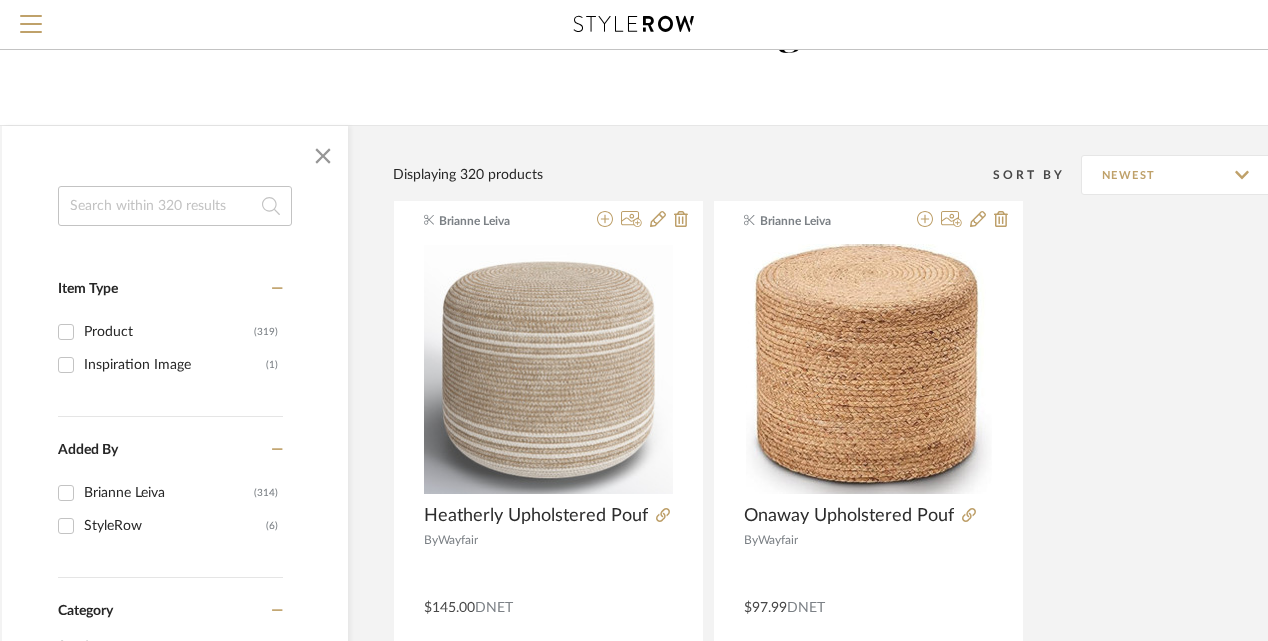 scroll, scrollTop: 0, scrollLeft: 72, axis: horizontal 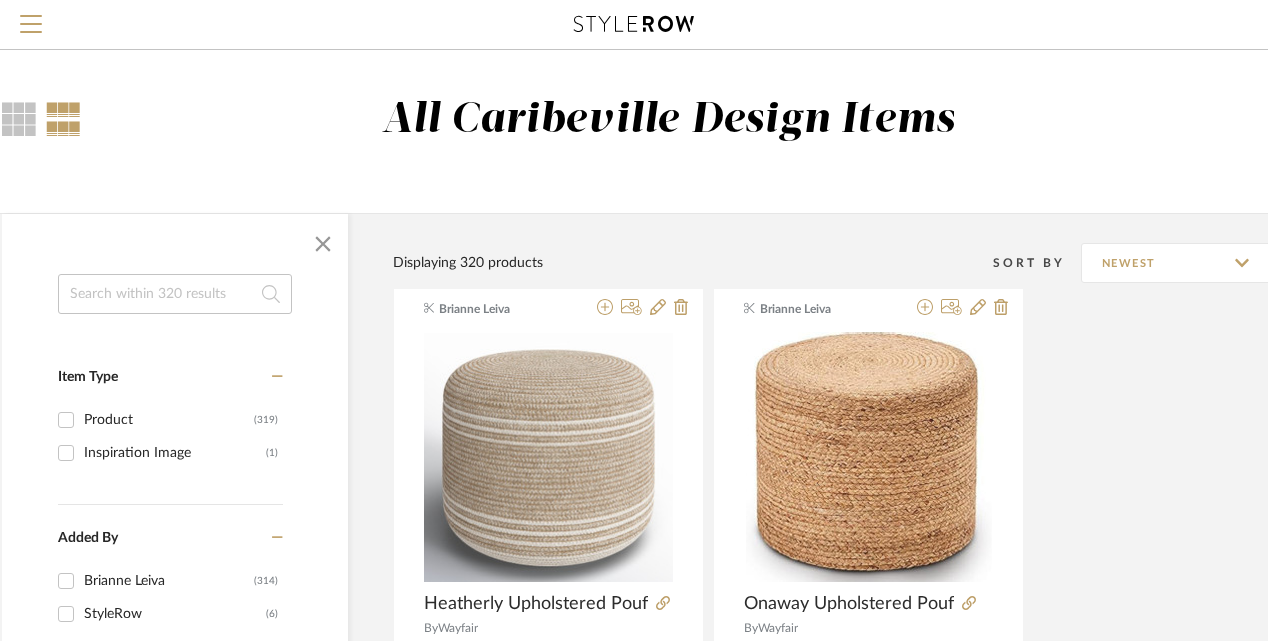click 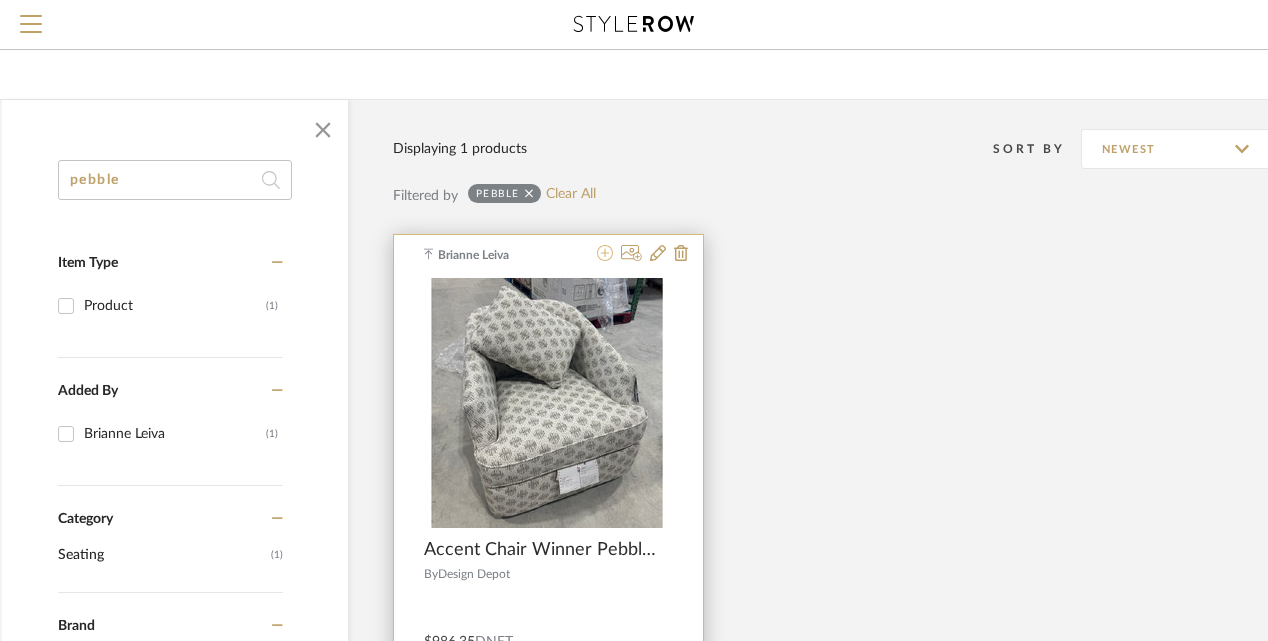 scroll, scrollTop: 101, scrollLeft: 72, axis: both 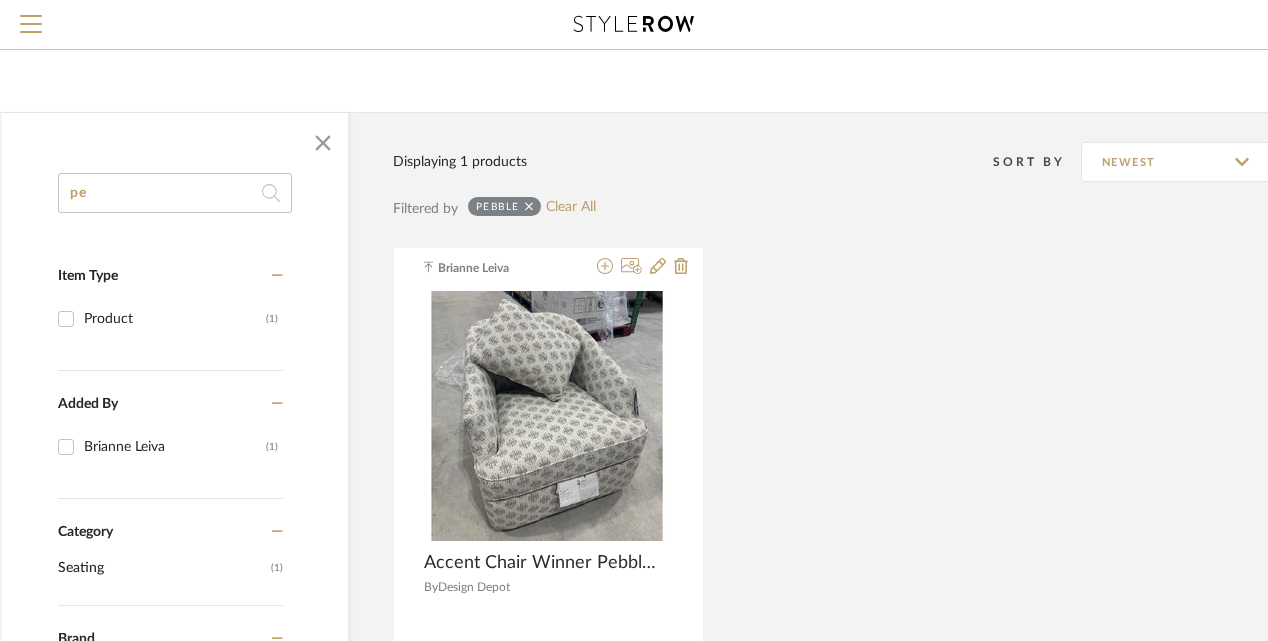 type on "p" 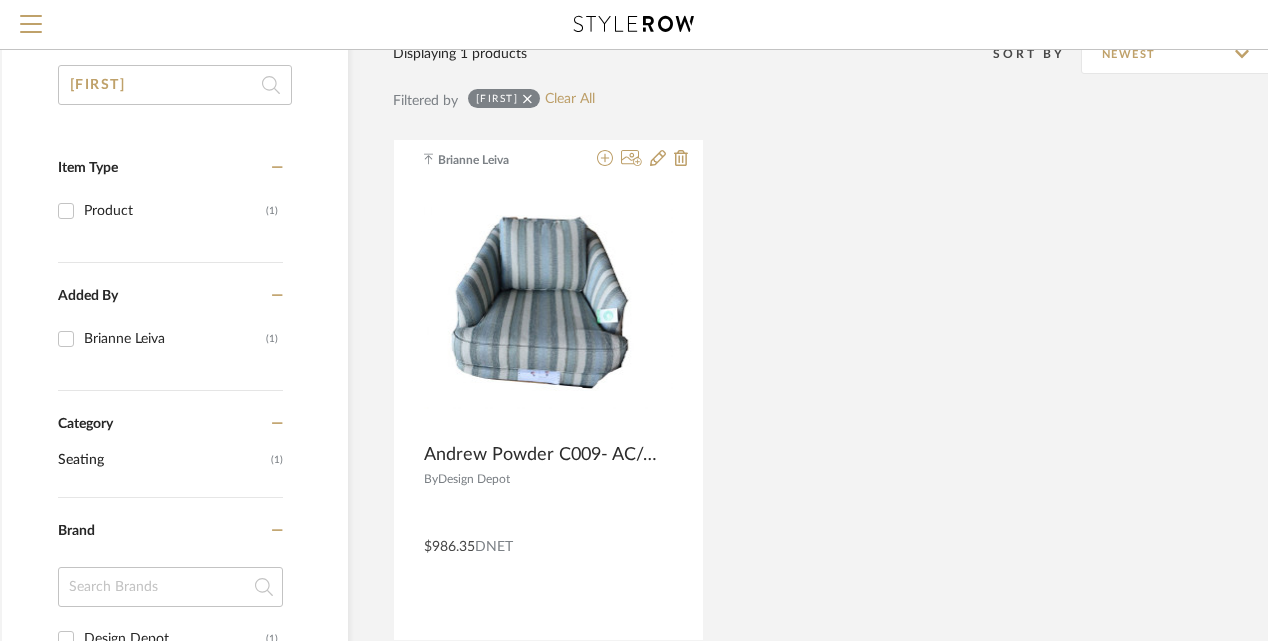 scroll, scrollTop: 211, scrollLeft: 72, axis: both 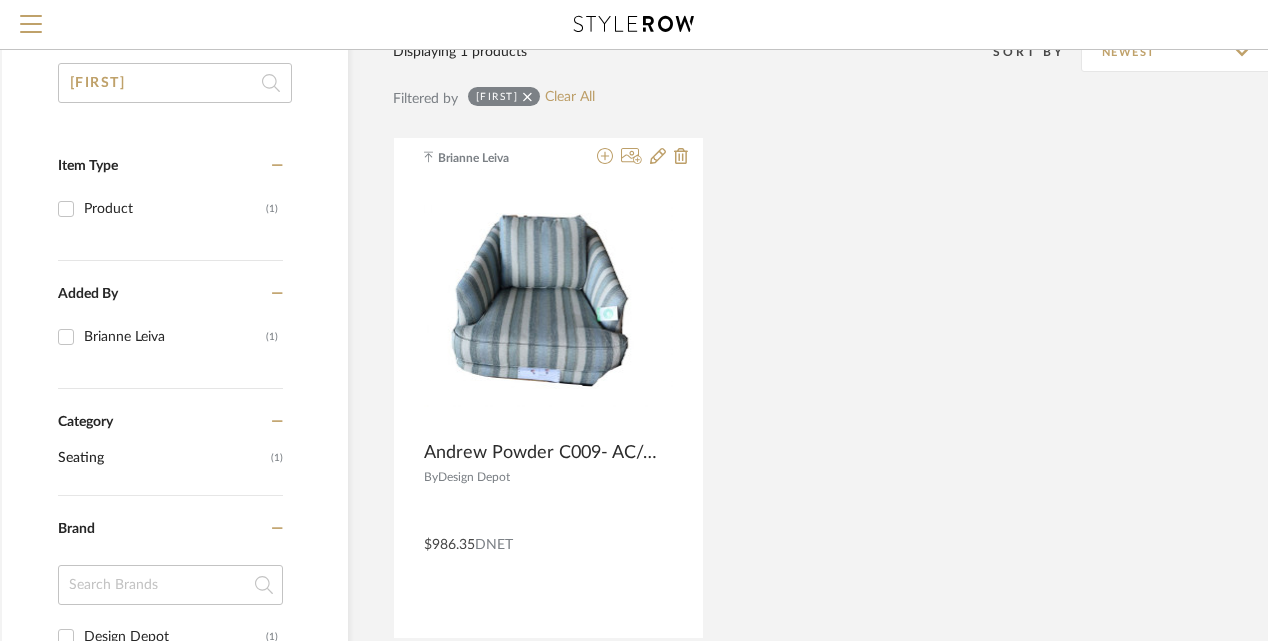 click on "andrew" 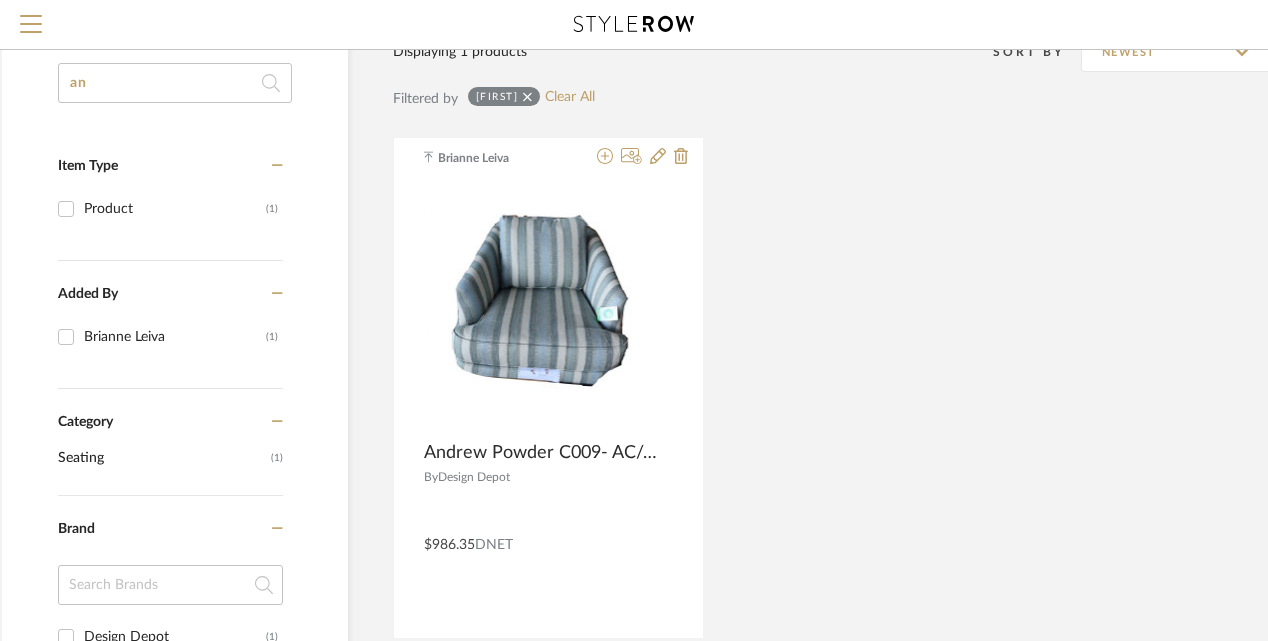 type on "a" 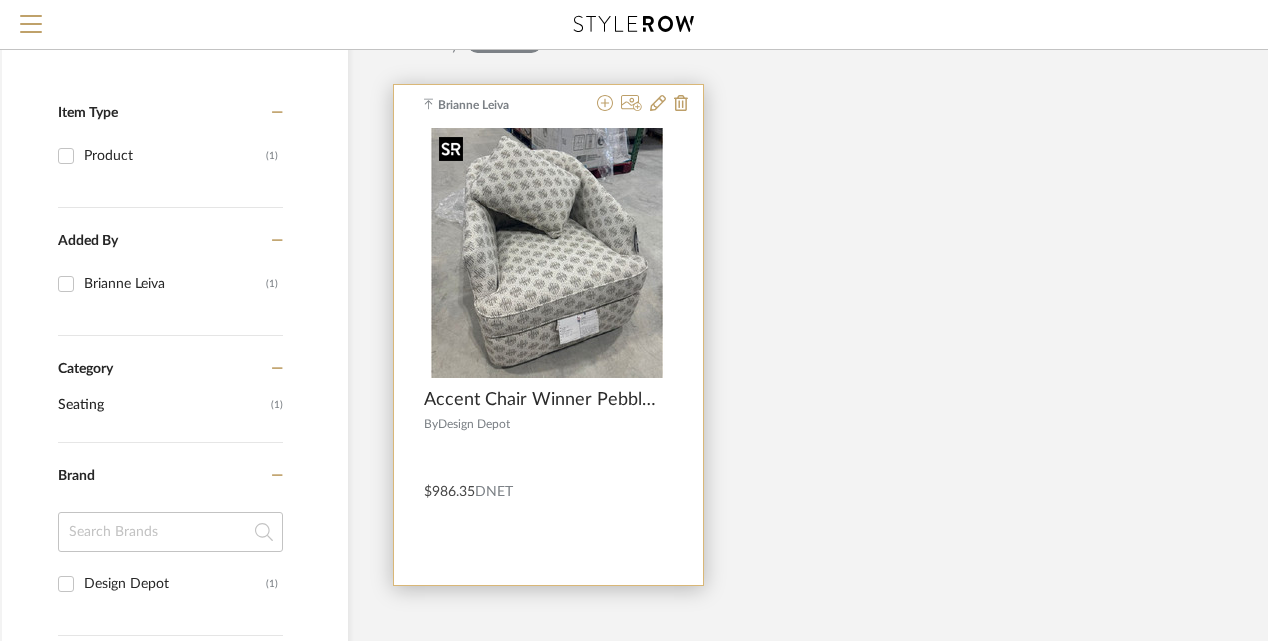 scroll, scrollTop: 266, scrollLeft: 72, axis: both 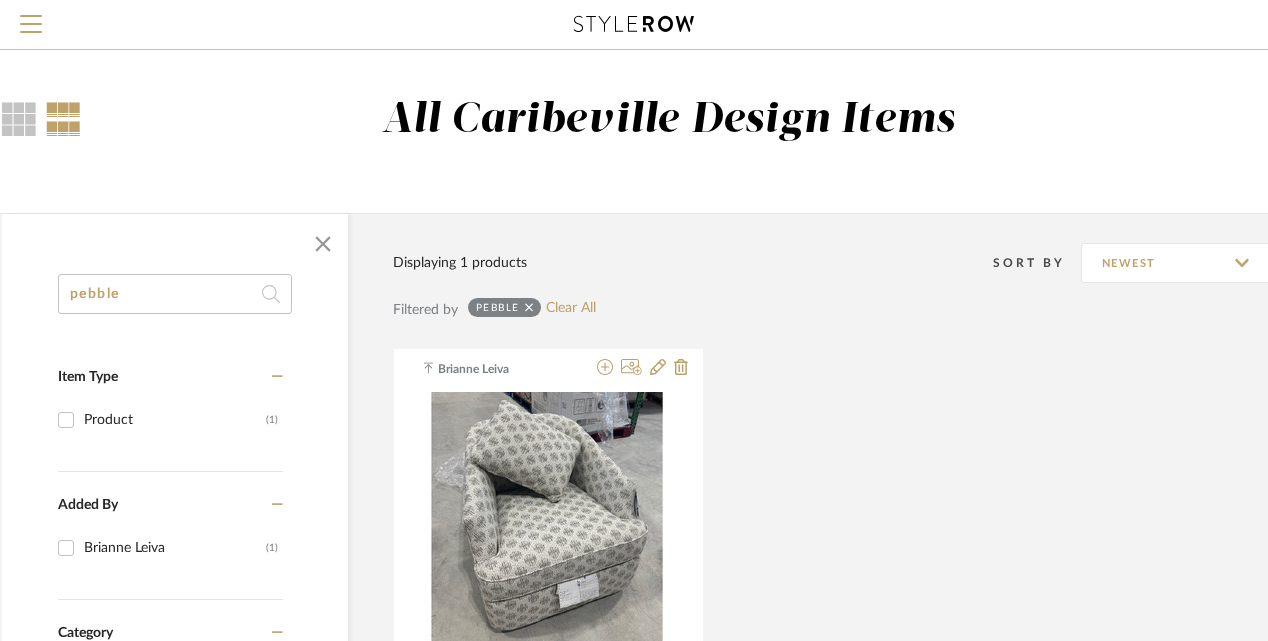 drag, startPoint x: 151, startPoint y: 303, endPoint x: 51, endPoint y: 303, distance: 100 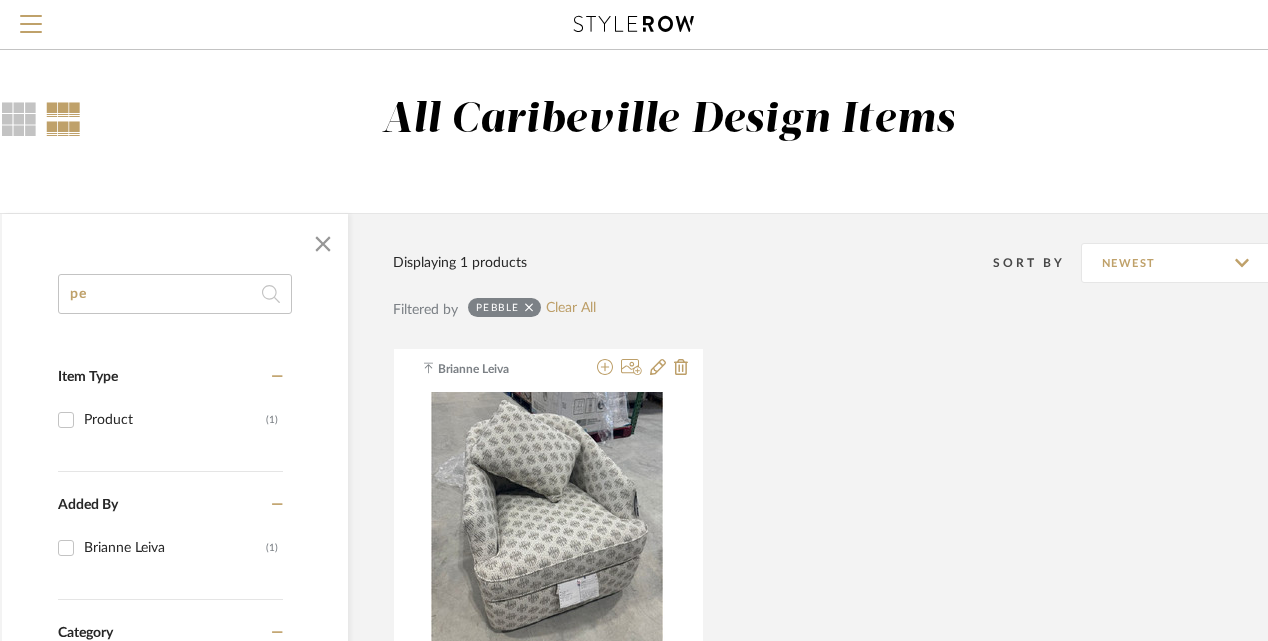type on "p" 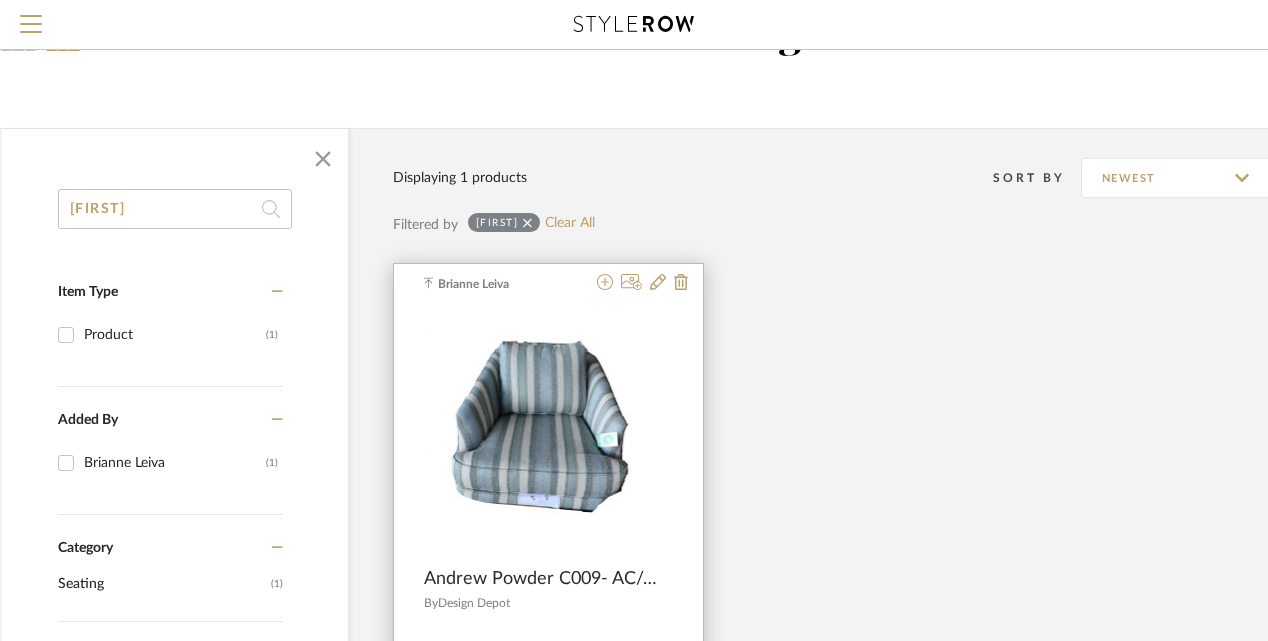 scroll, scrollTop: 113, scrollLeft: 72, axis: both 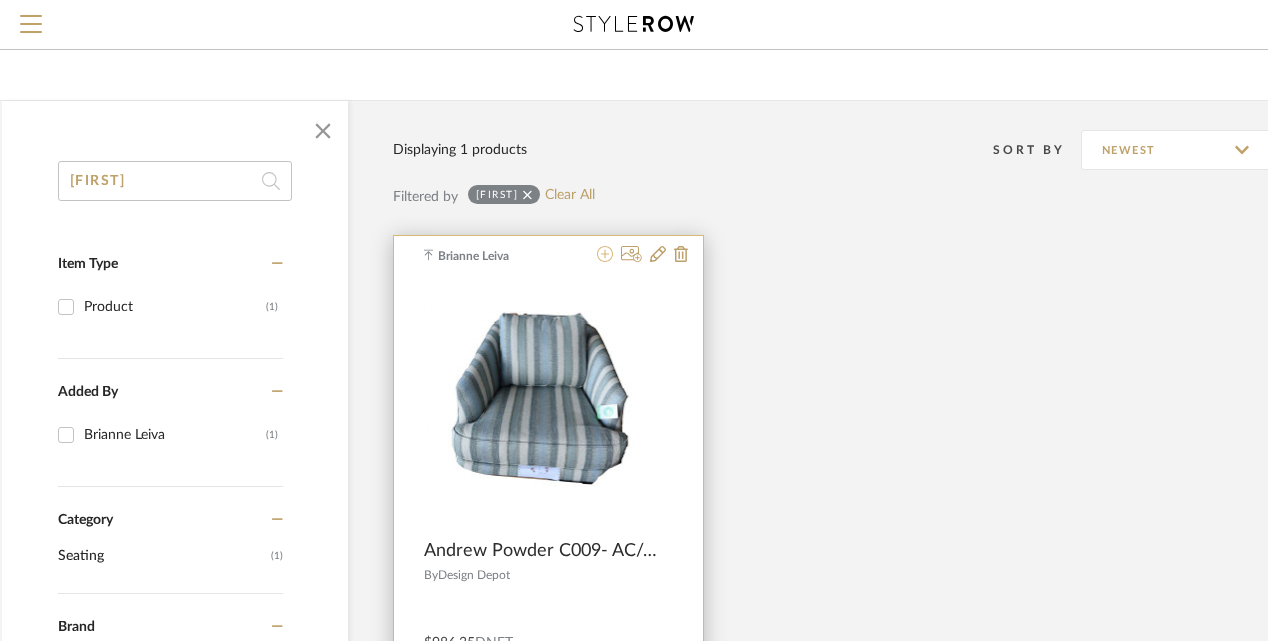 type on "andrew" 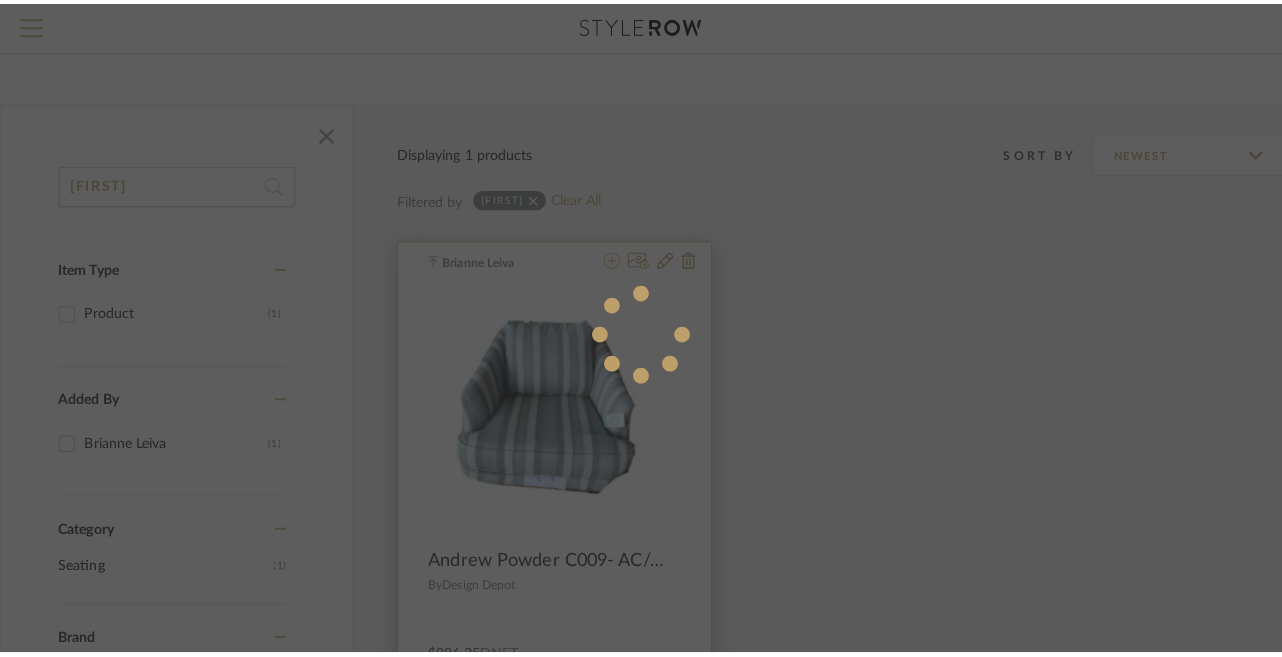 scroll, scrollTop: 0, scrollLeft: 0, axis: both 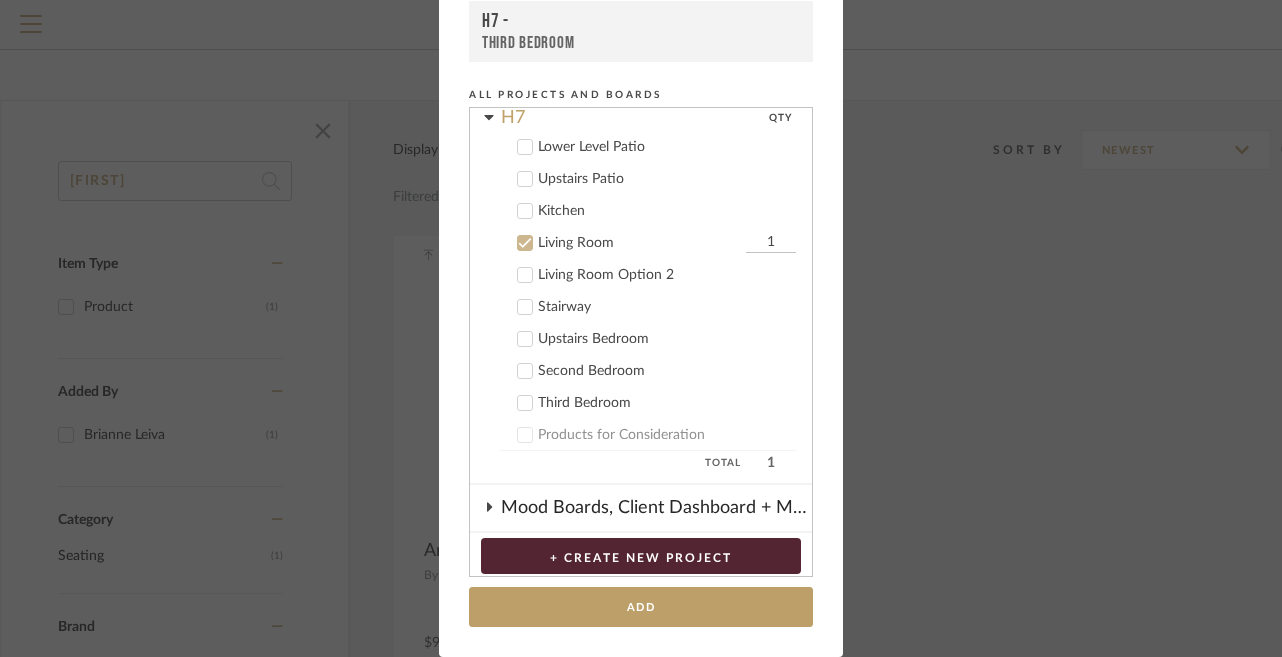 click on "Living Room Option 2" at bounding box center (667, 275) 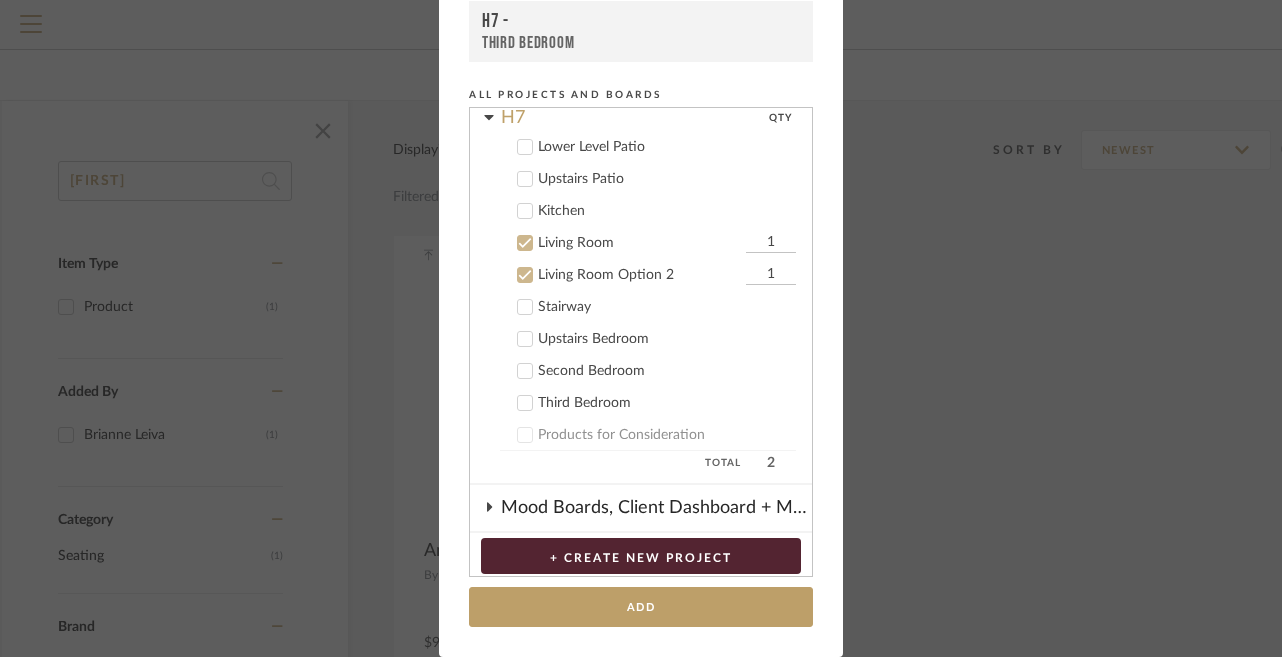 click on "Living Room" at bounding box center [639, 243] 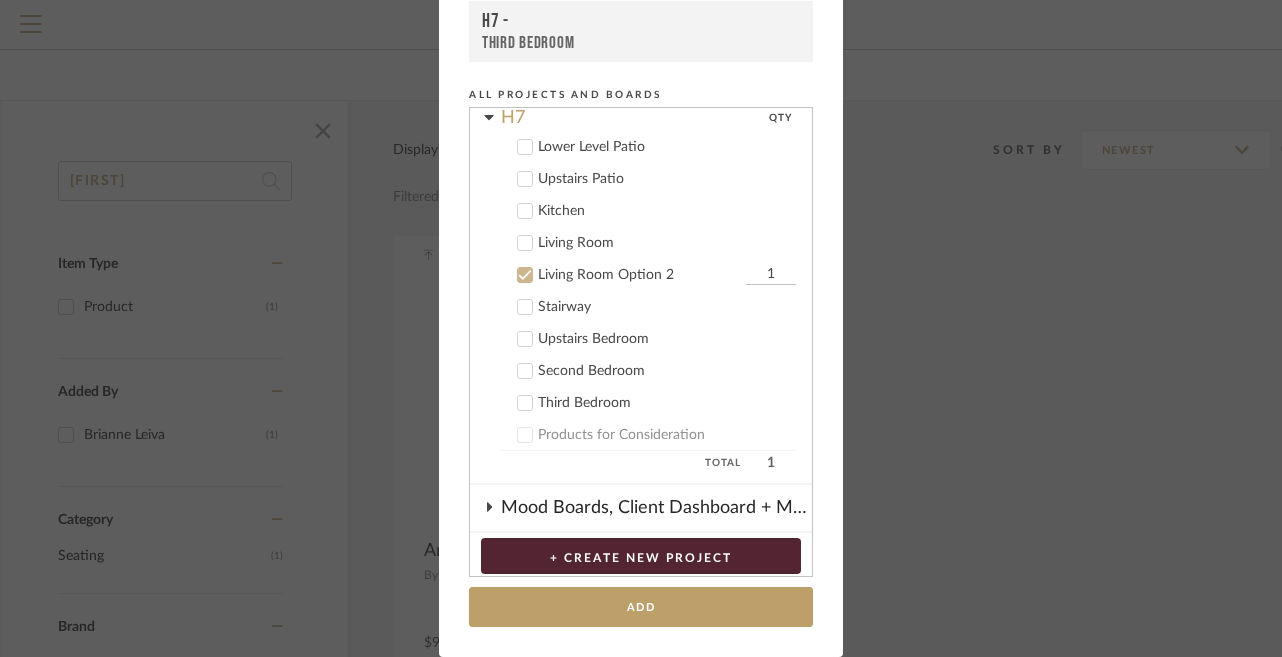 click on "1" at bounding box center (771, 275) 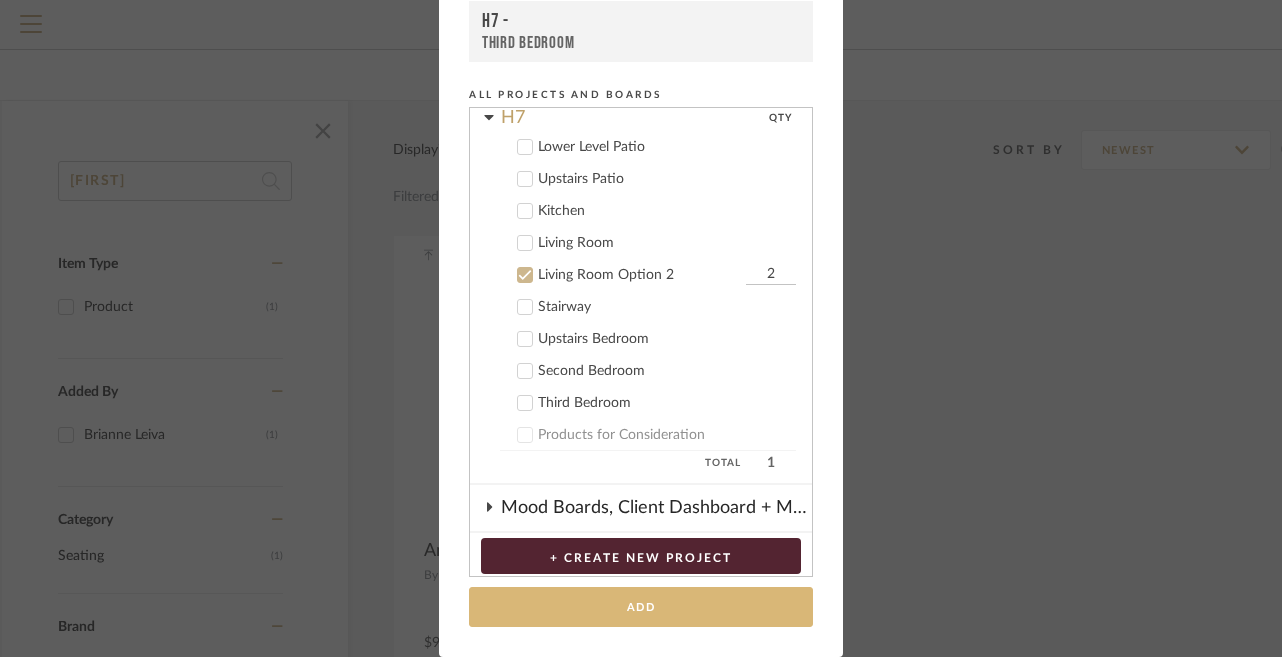 type on "2" 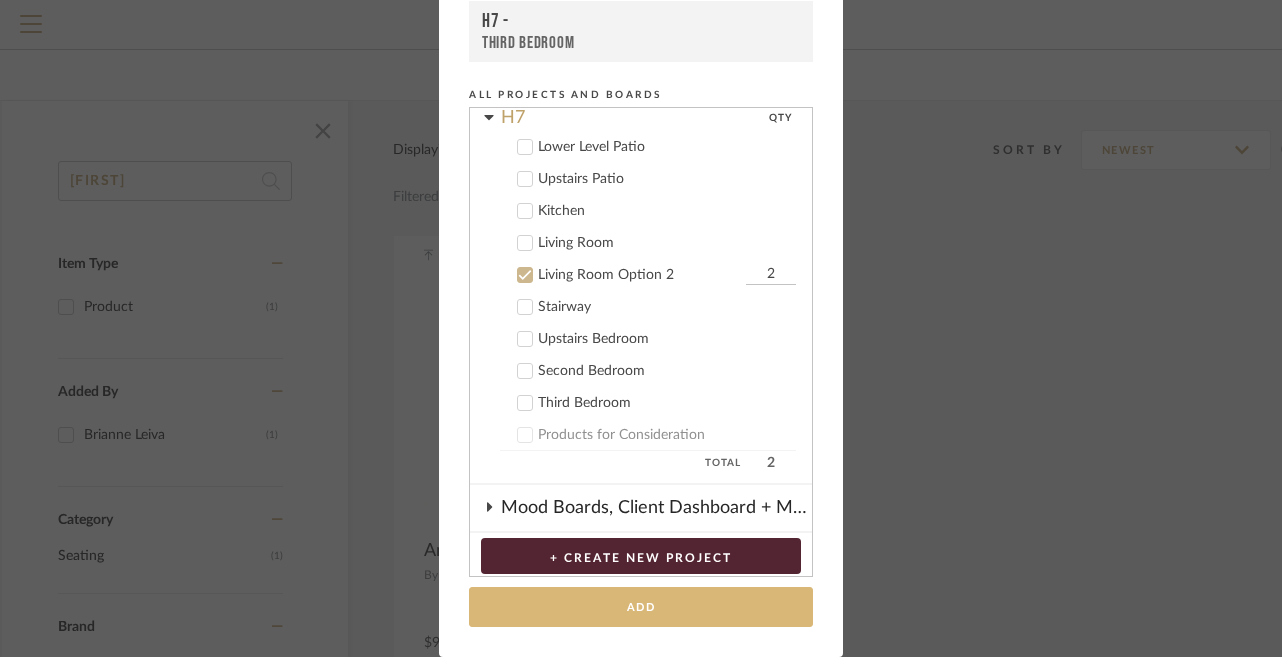 click on "Add" at bounding box center [641, 607] 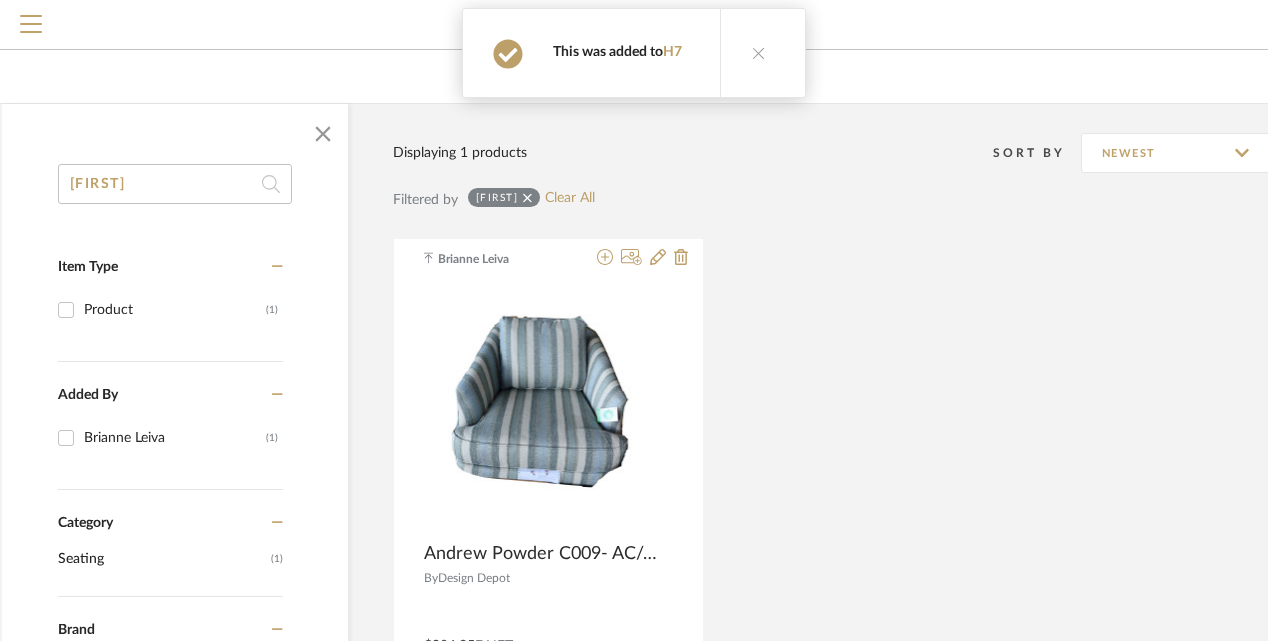 scroll, scrollTop: 0, scrollLeft: 72, axis: horizontal 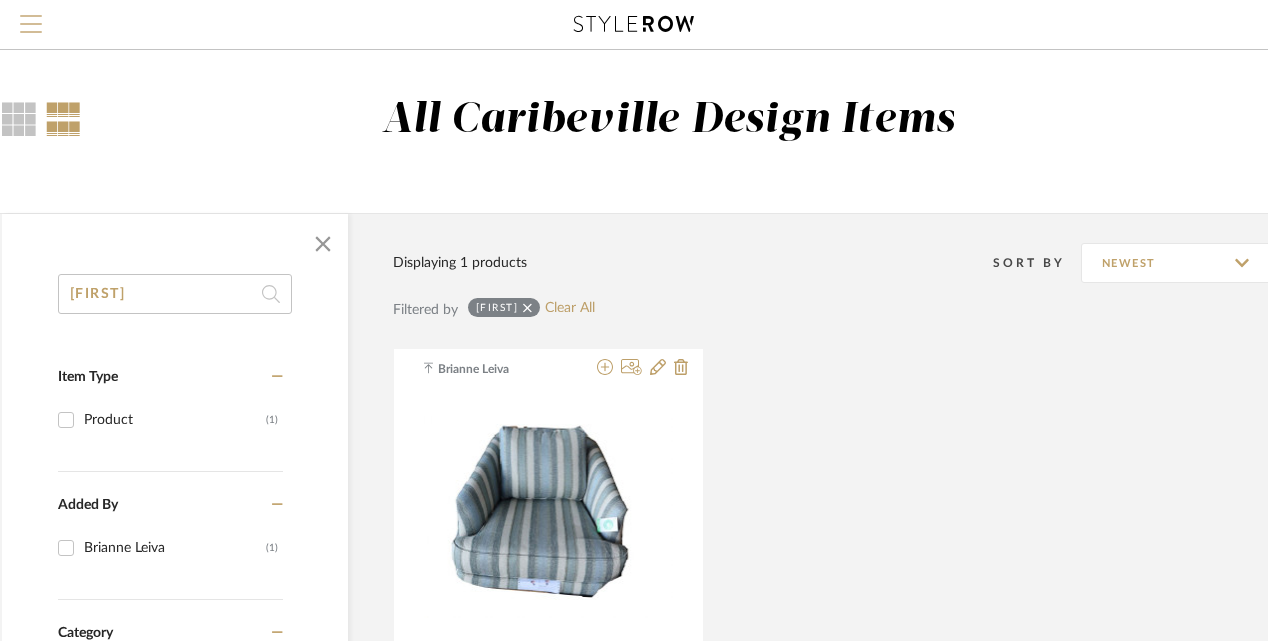 click at bounding box center [31, 16] 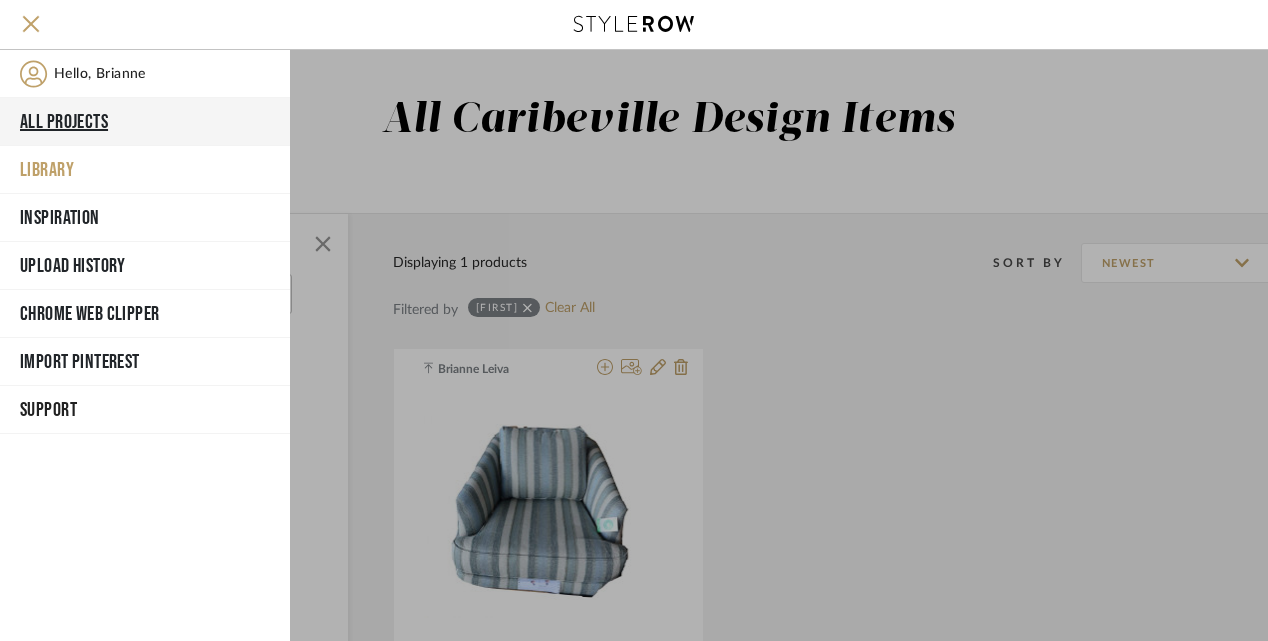 click on "All Projects" at bounding box center [145, 122] 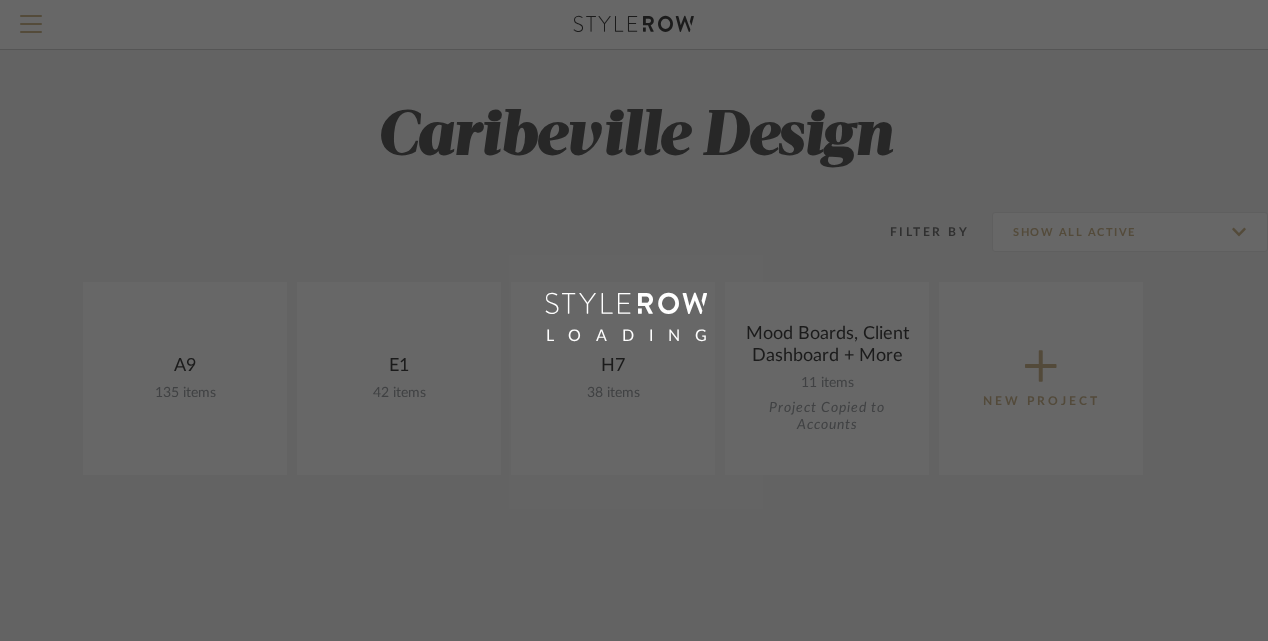 scroll, scrollTop: 0, scrollLeft: 0, axis: both 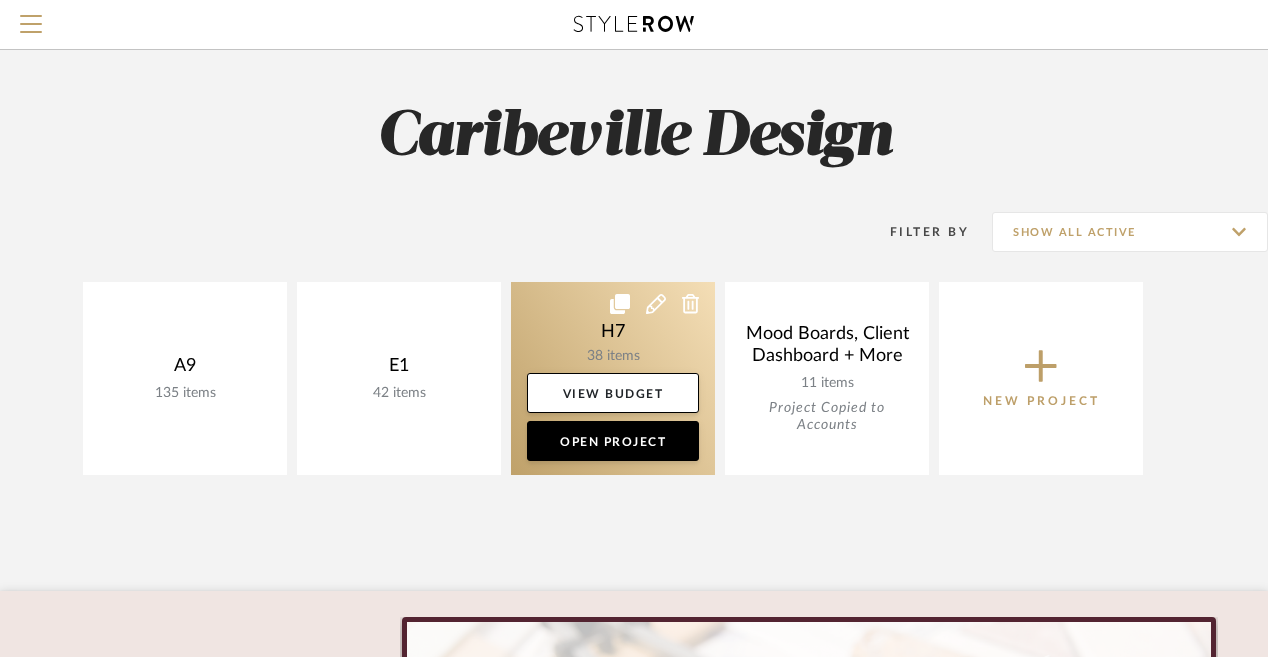 click 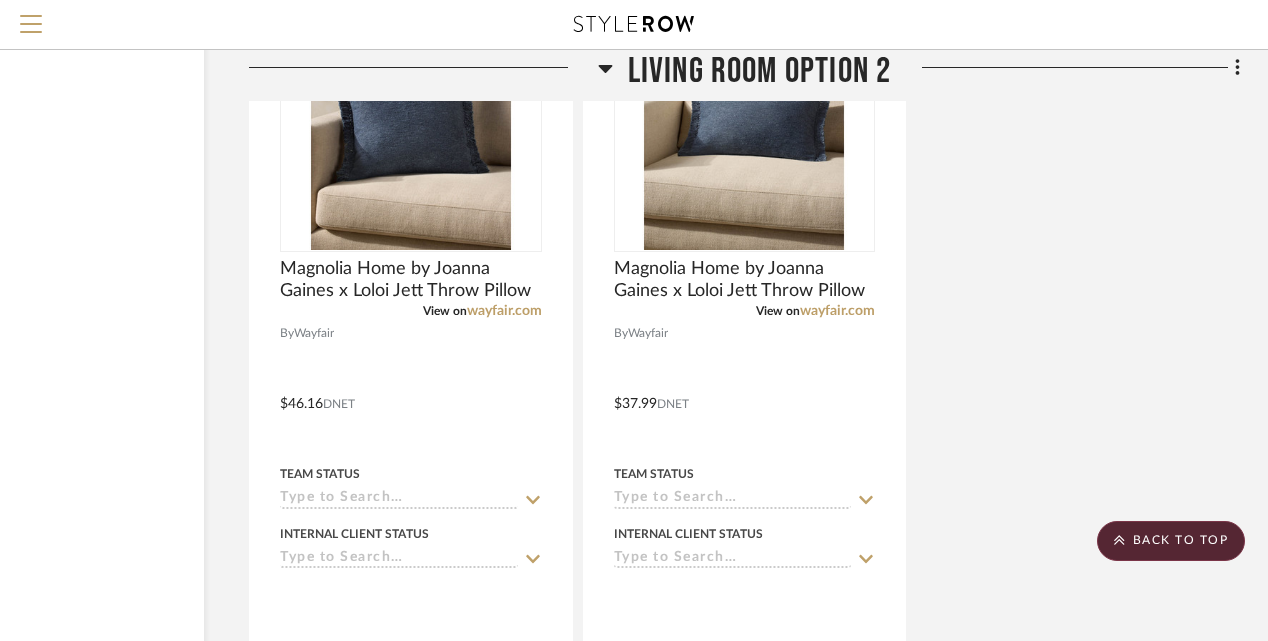 scroll, scrollTop: 6176, scrollLeft: 172, axis: both 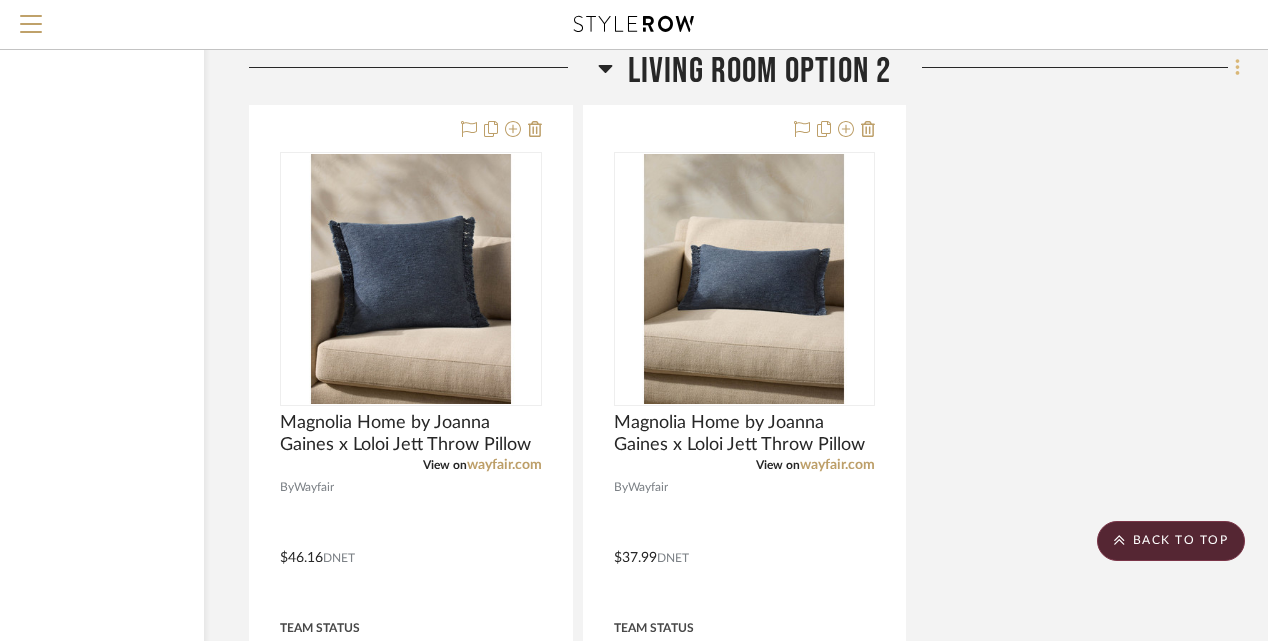 click 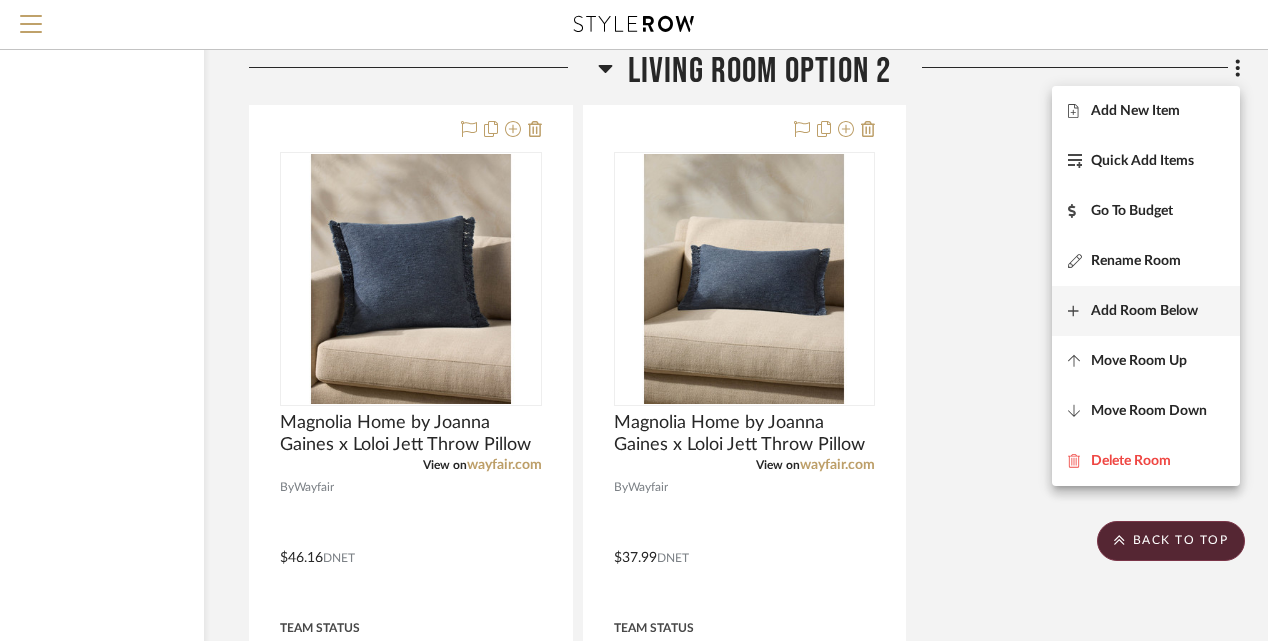 click on "Add Room Below" at bounding box center [1144, 311] 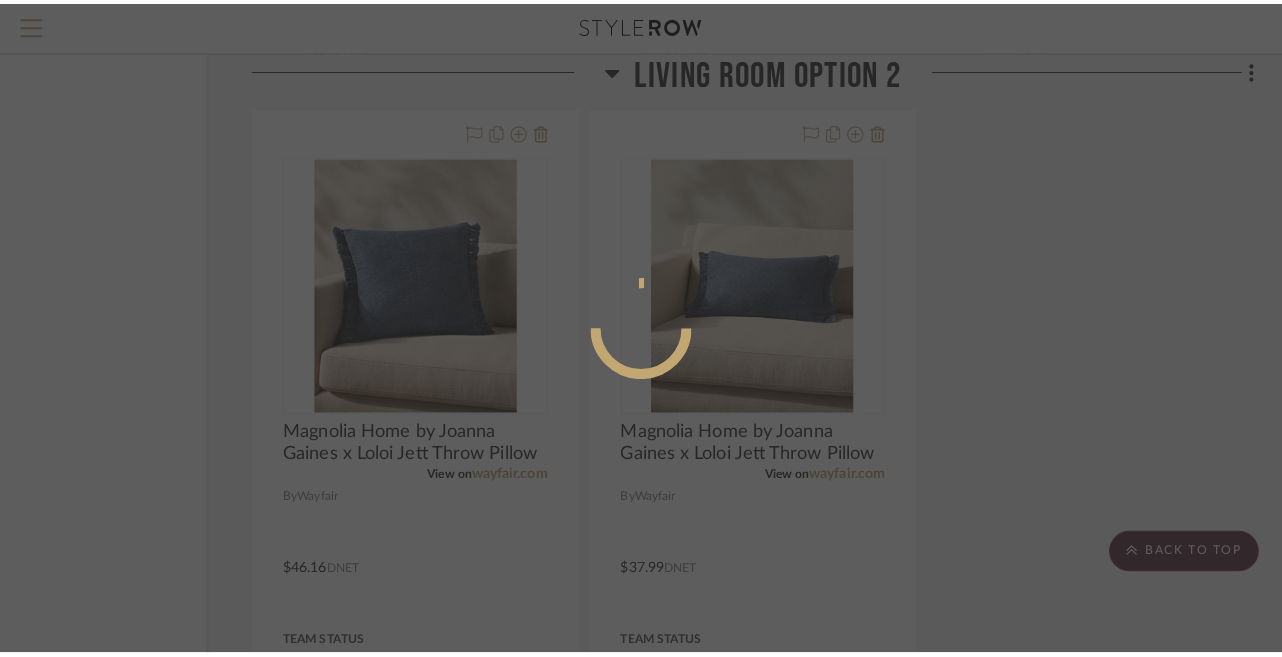 scroll, scrollTop: 0, scrollLeft: 0, axis: both 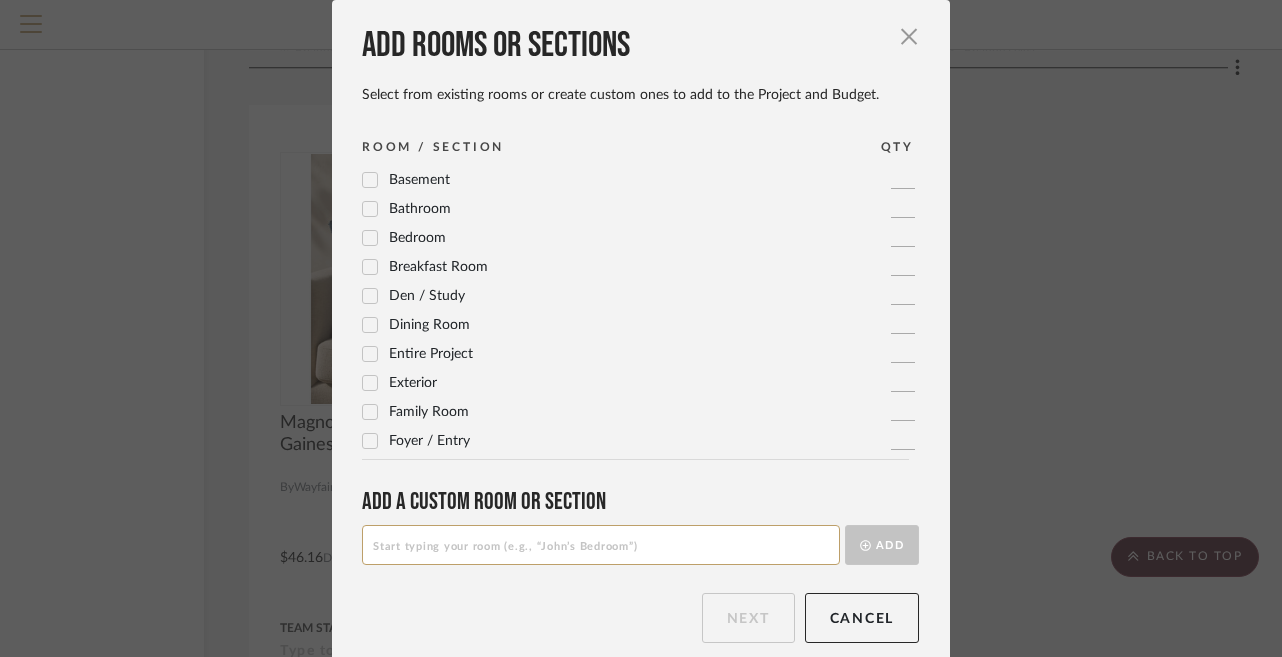 click at bounding box center (601, 545) 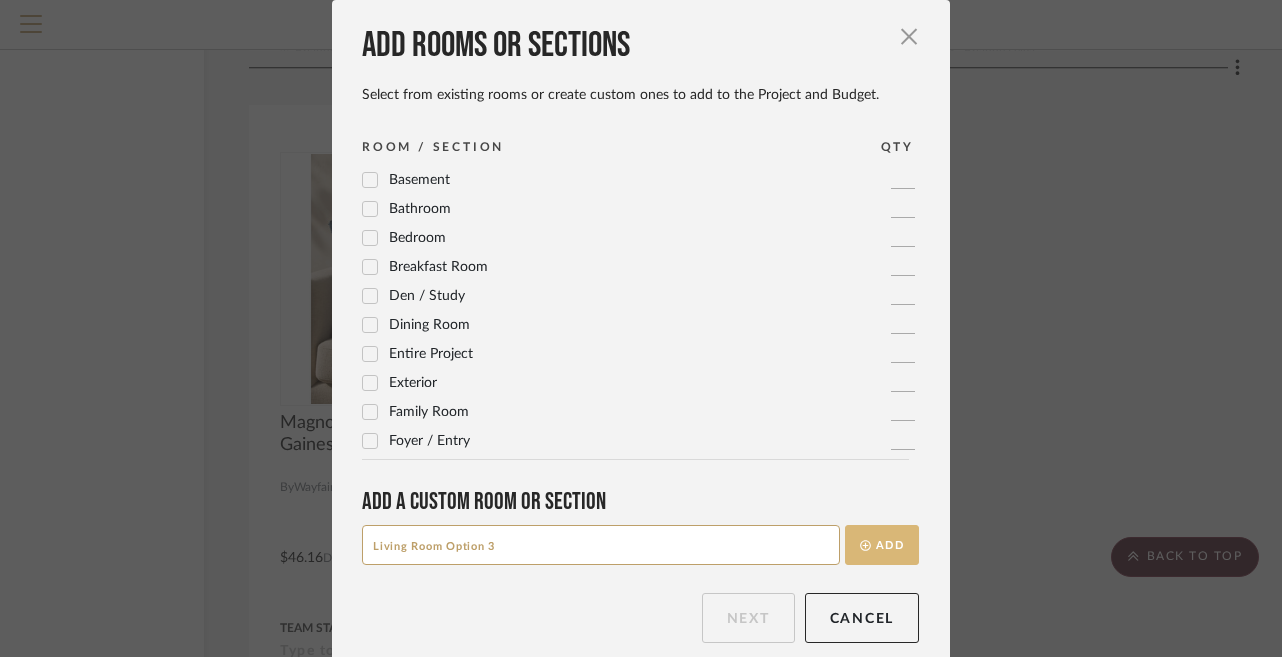 type on "Living Room Option 3" 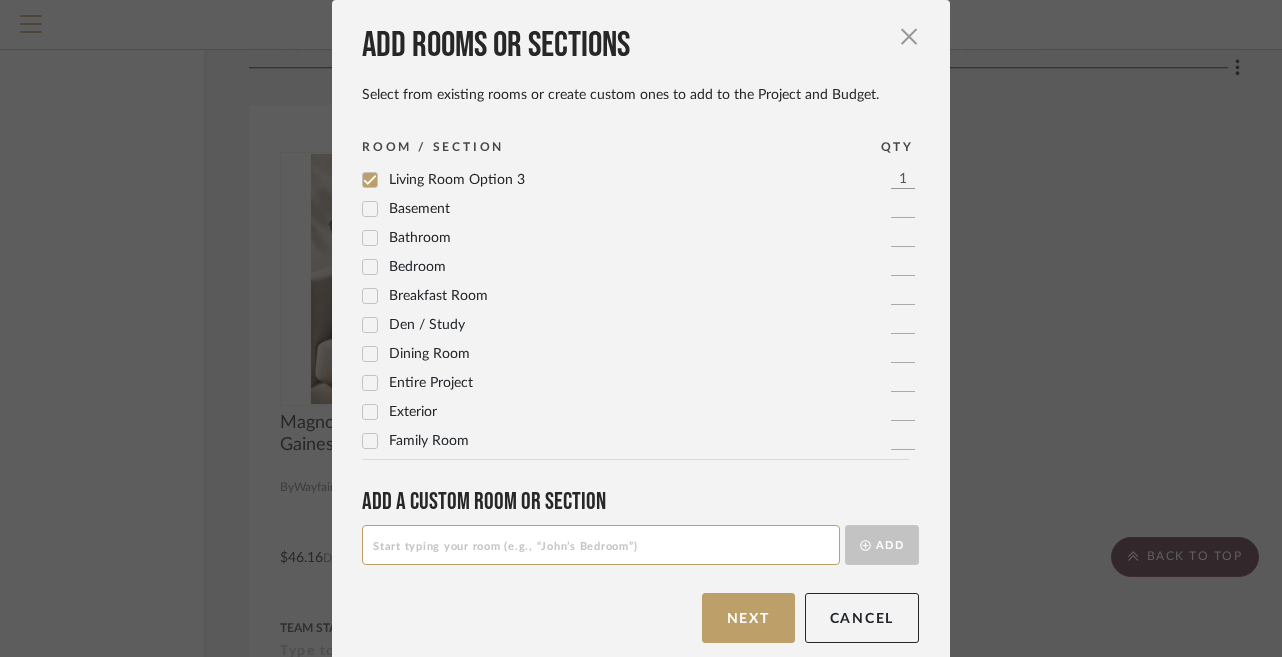 scroll, scrollTop: 19, scrollLeft: 0, axis: vertical 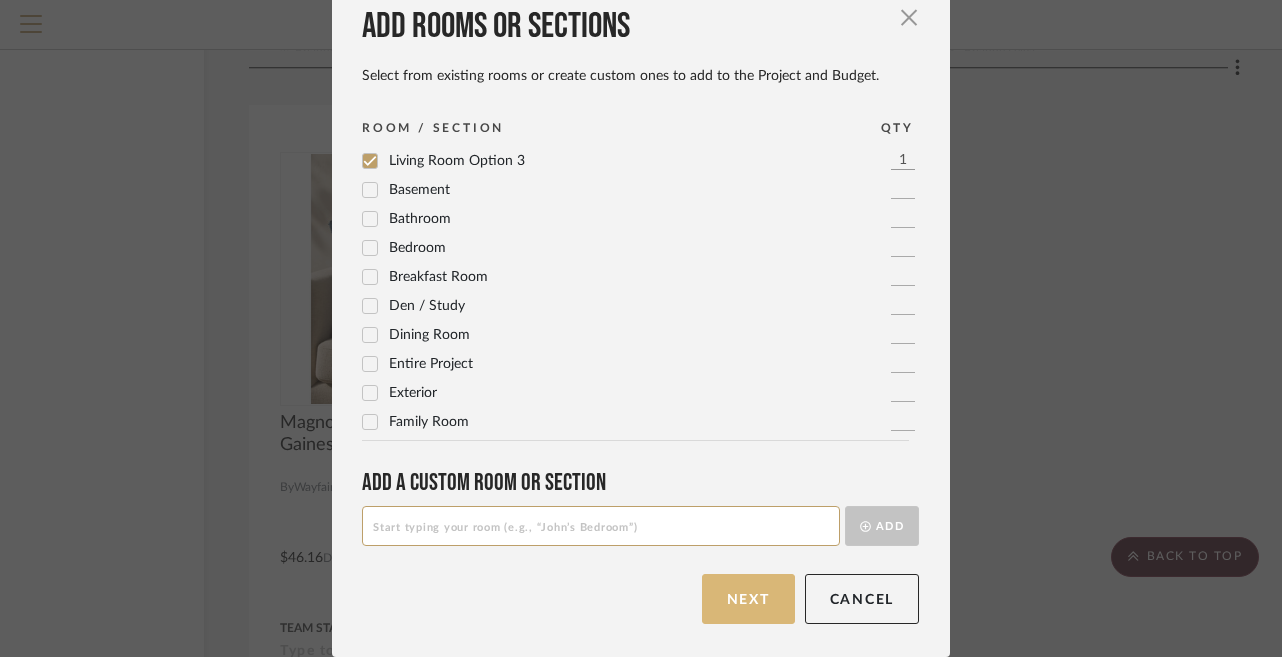 click on "Next" at bounding box center [748, 599] 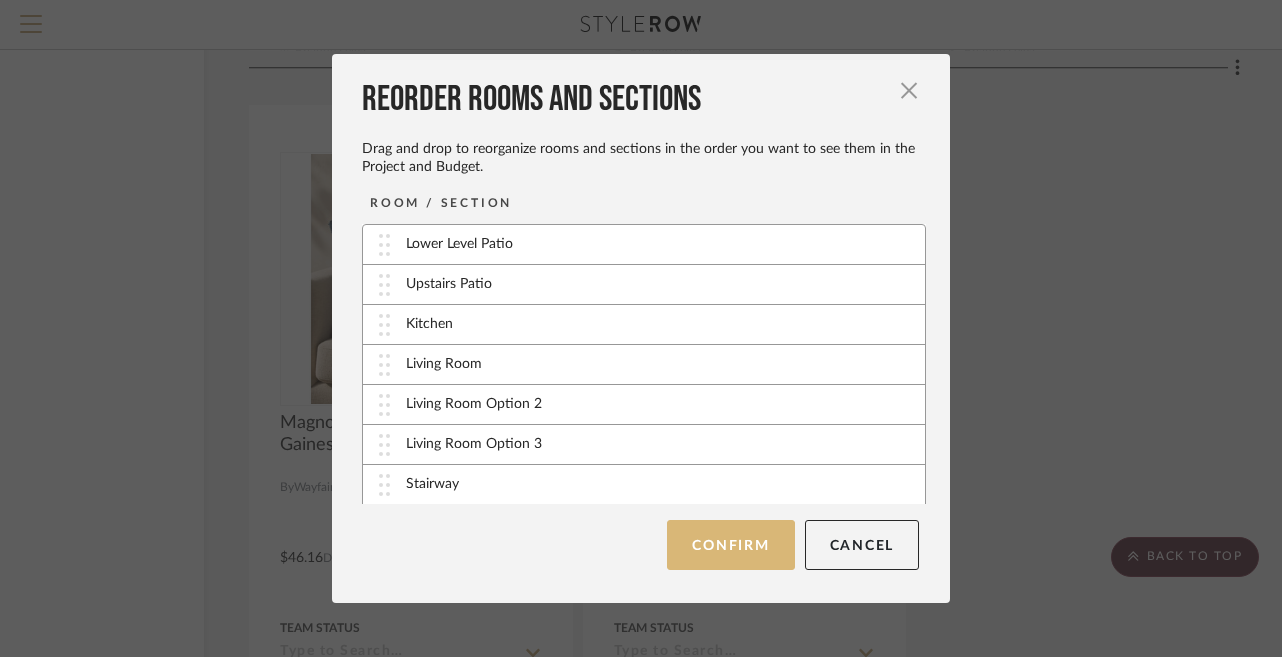 click on "Confirm" at bounding box center [730, 545] 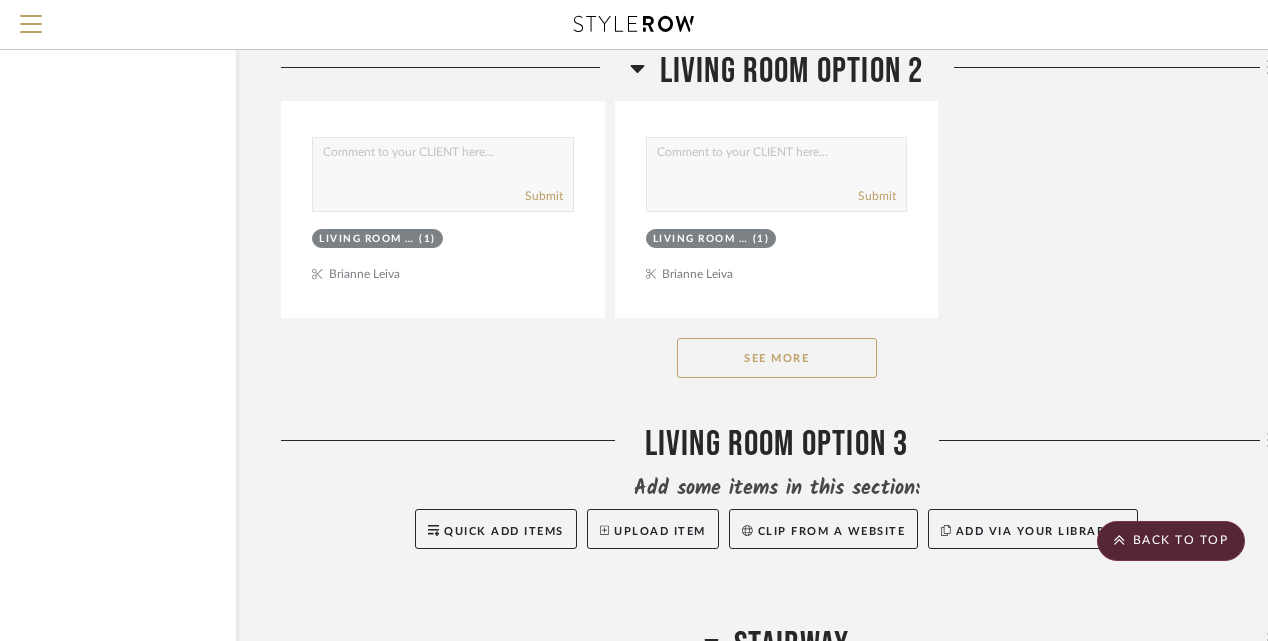 scroll, scrollTop: 6795, scrollLeft: 140, axis: both 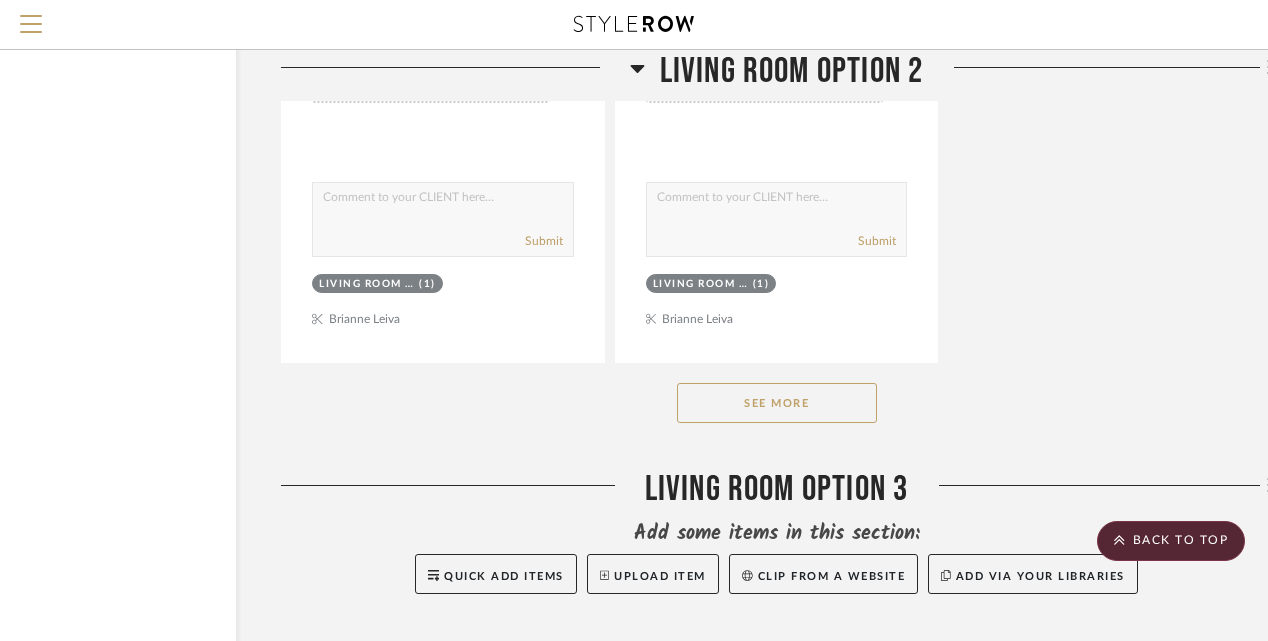 click on "See More" 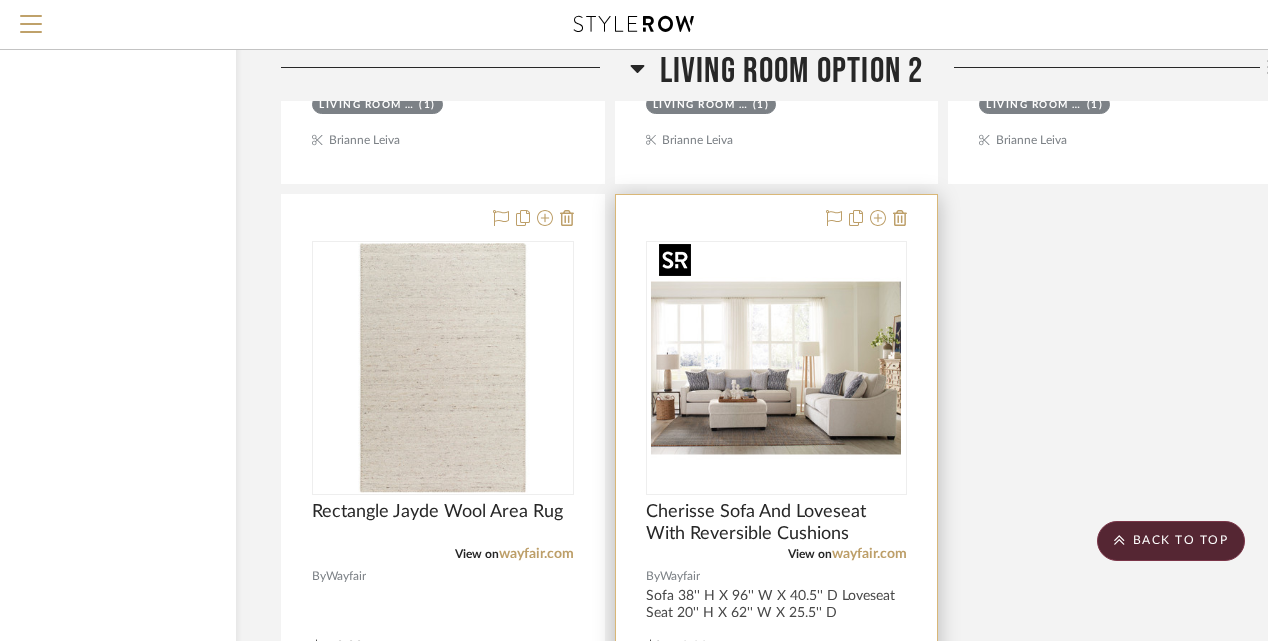 scroll, scrollTop: 7034, scrollLeft: 140, axis: both 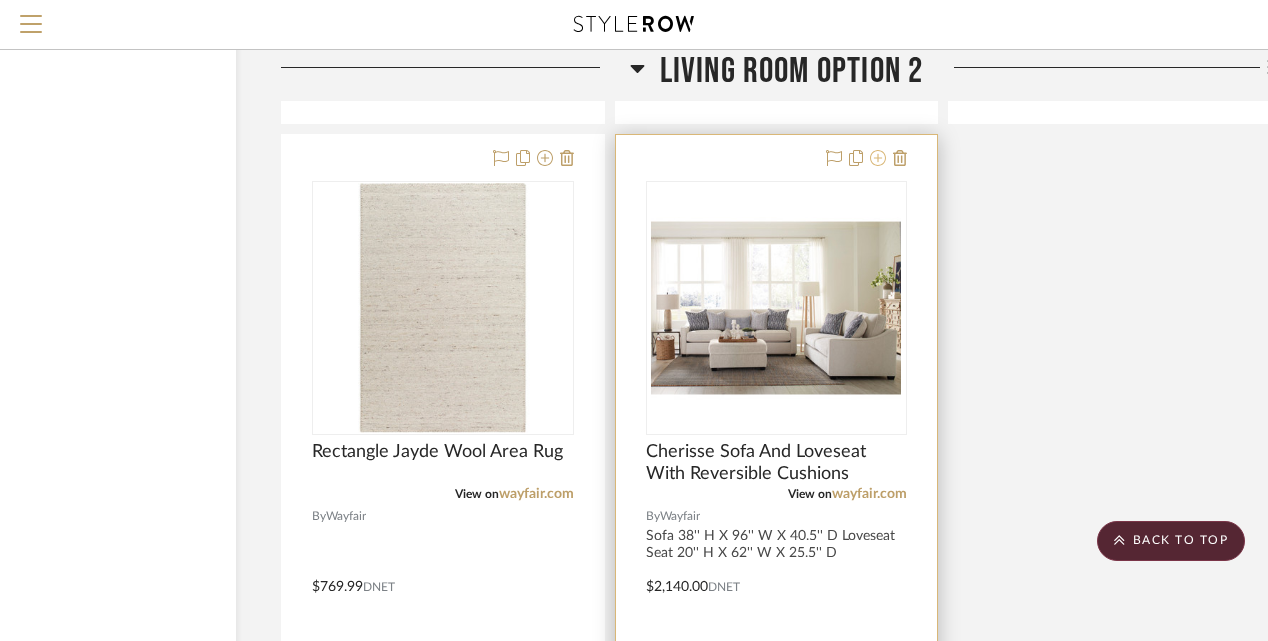 click 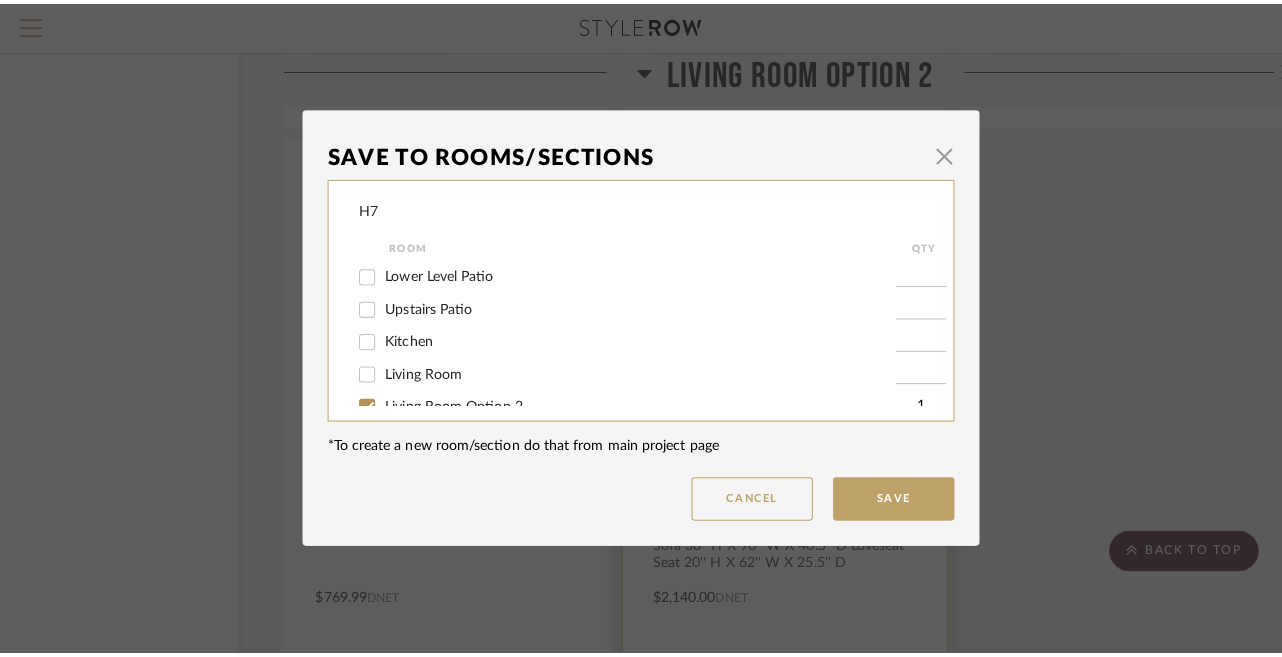 scroll, scrollTop: 0, scrollLeft: 0, axis: both 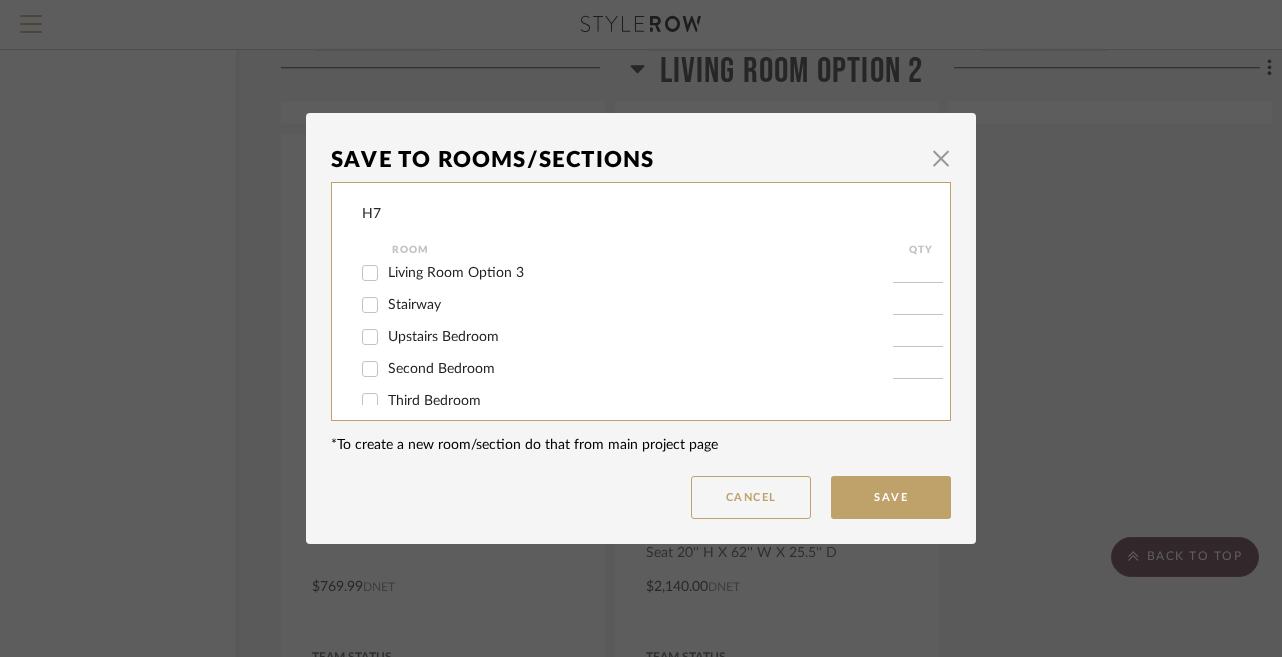 click on "Living Room Option 3" at bounding box center [456, 273] 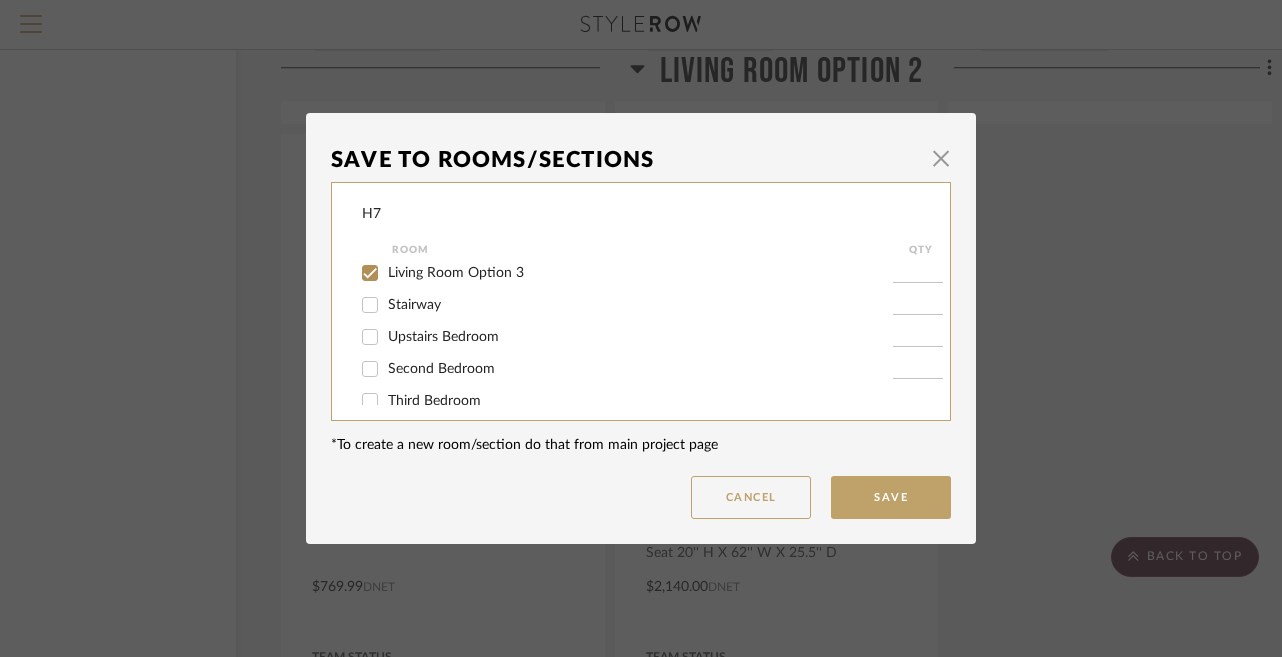 checkbox on "true" 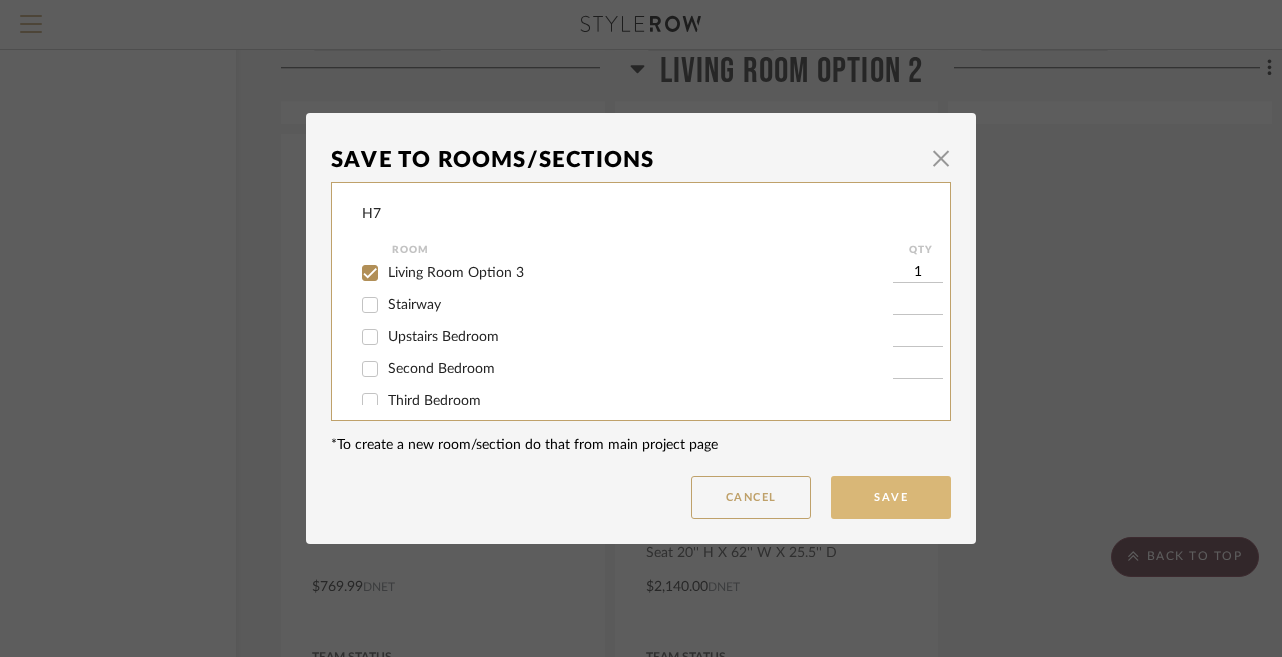 click on "Save" at bounding box center (891, 497) 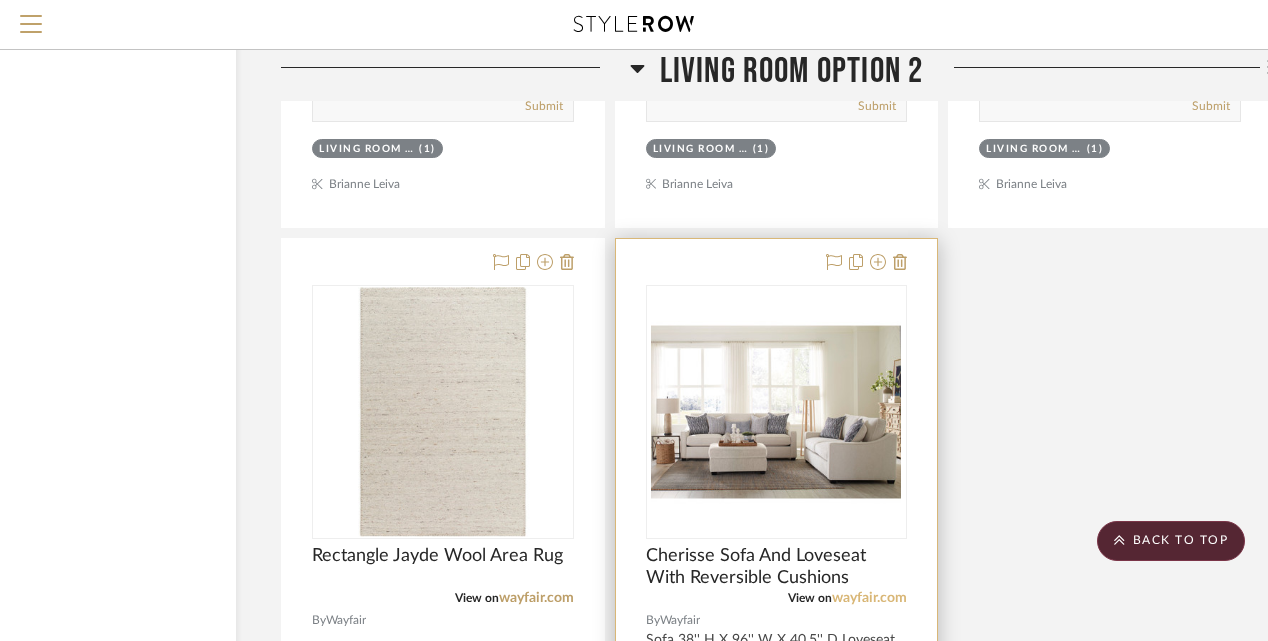 scroll, scrollTop: 6932, scrollLeft: 140, axis: both 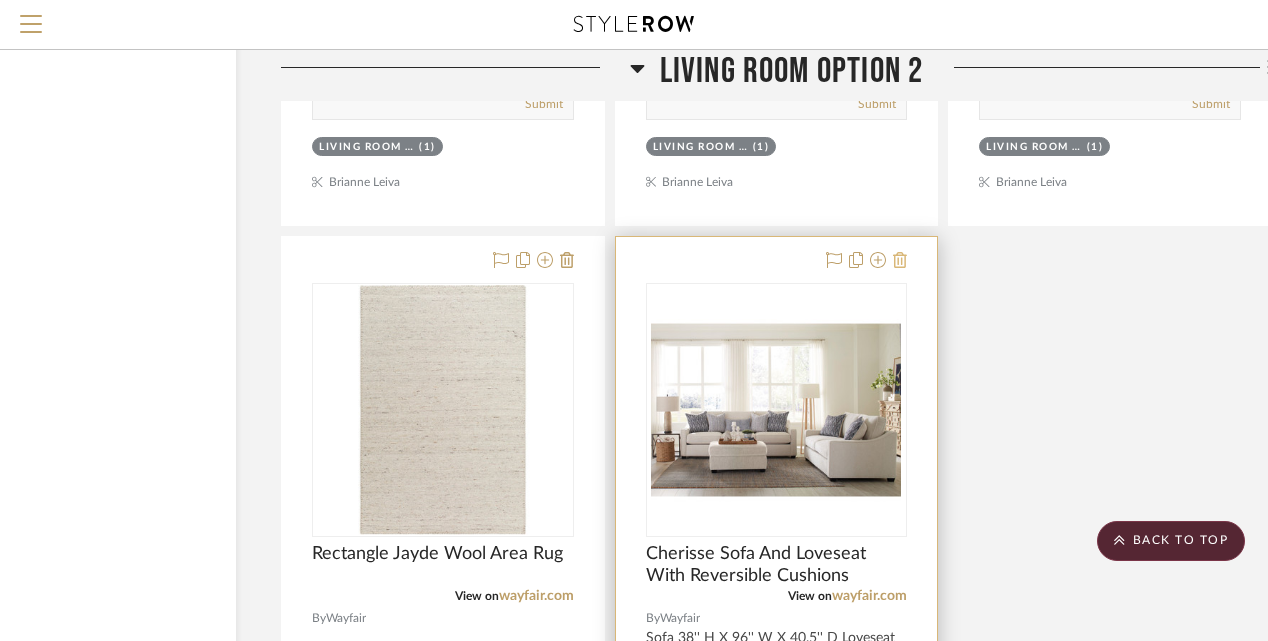 click 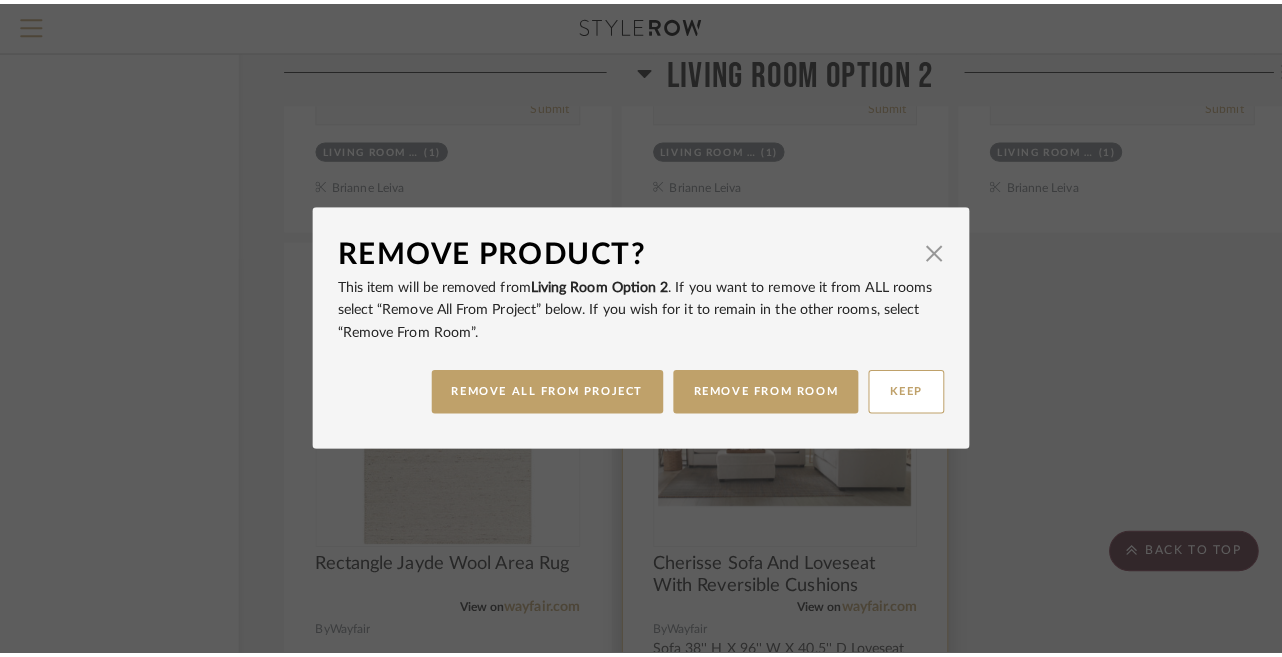 scroll, scrollTop: 0, scrollLeft: 0, axis: both 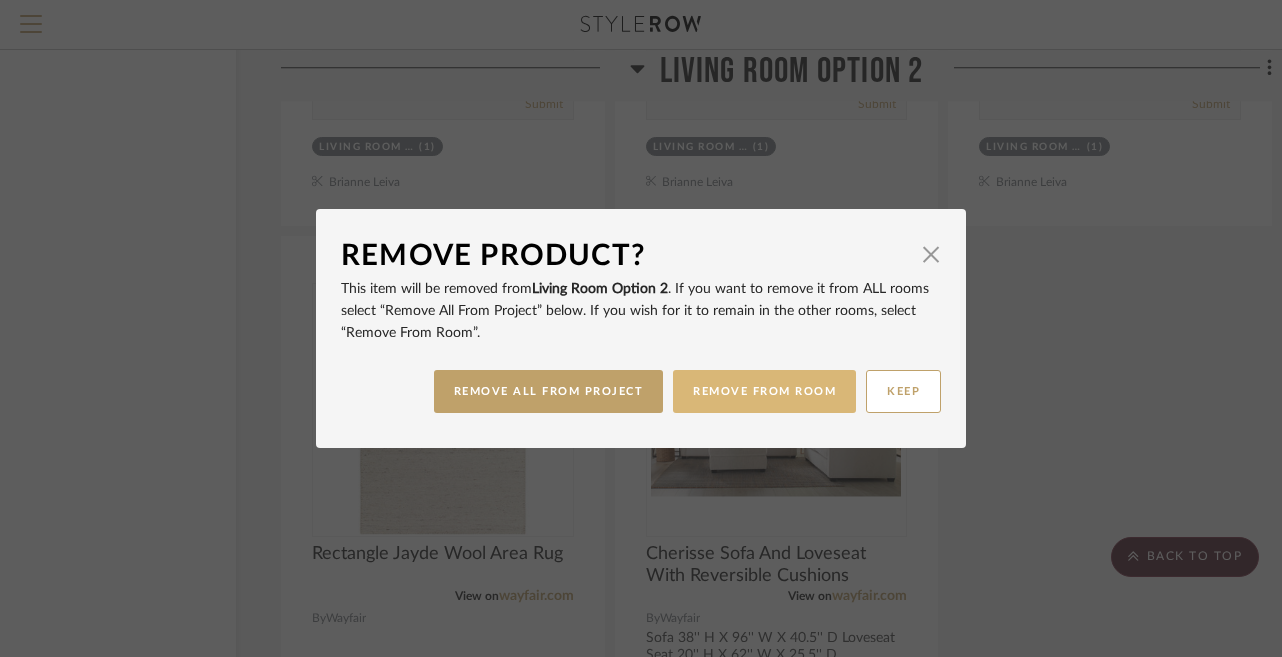 click on "REMOVE FROM ROOM" at bounding box center (764, 391) 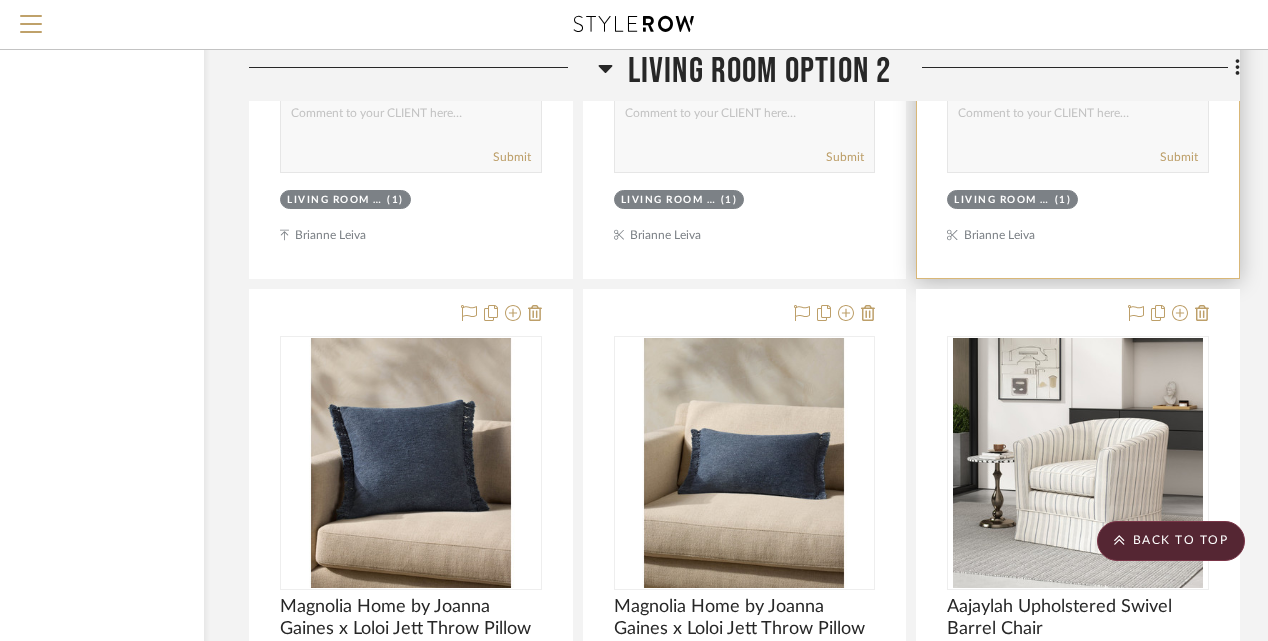 scroll, scrollTop: 6522, scrollLeft: 172, axis: both 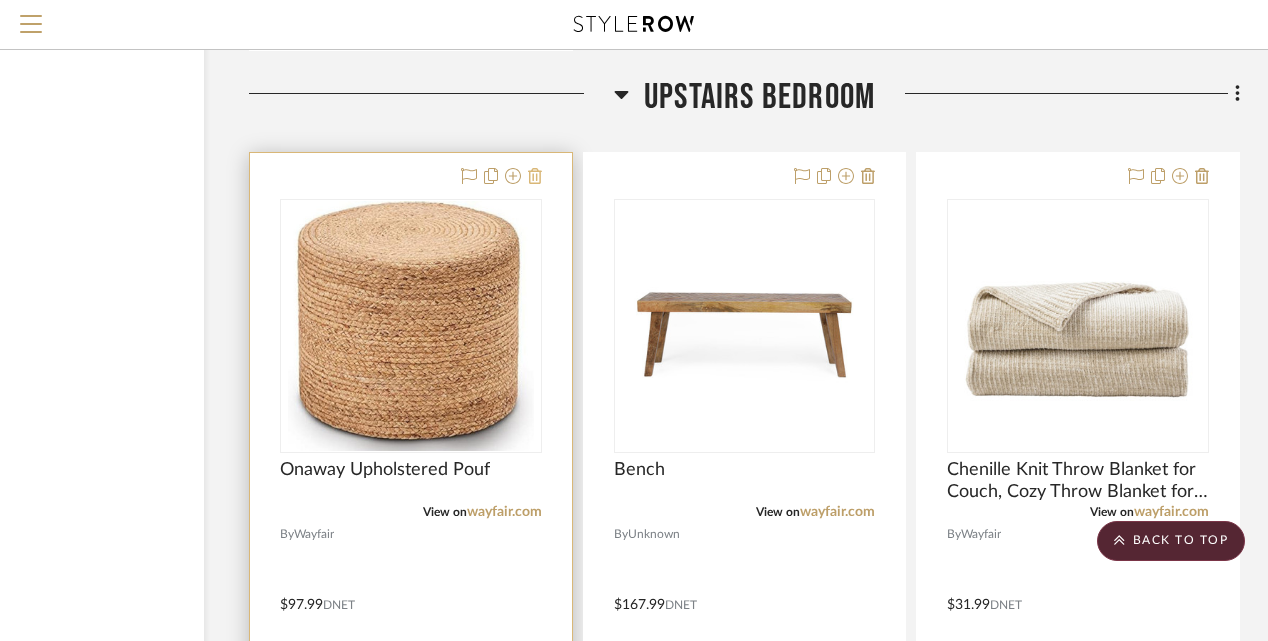 click 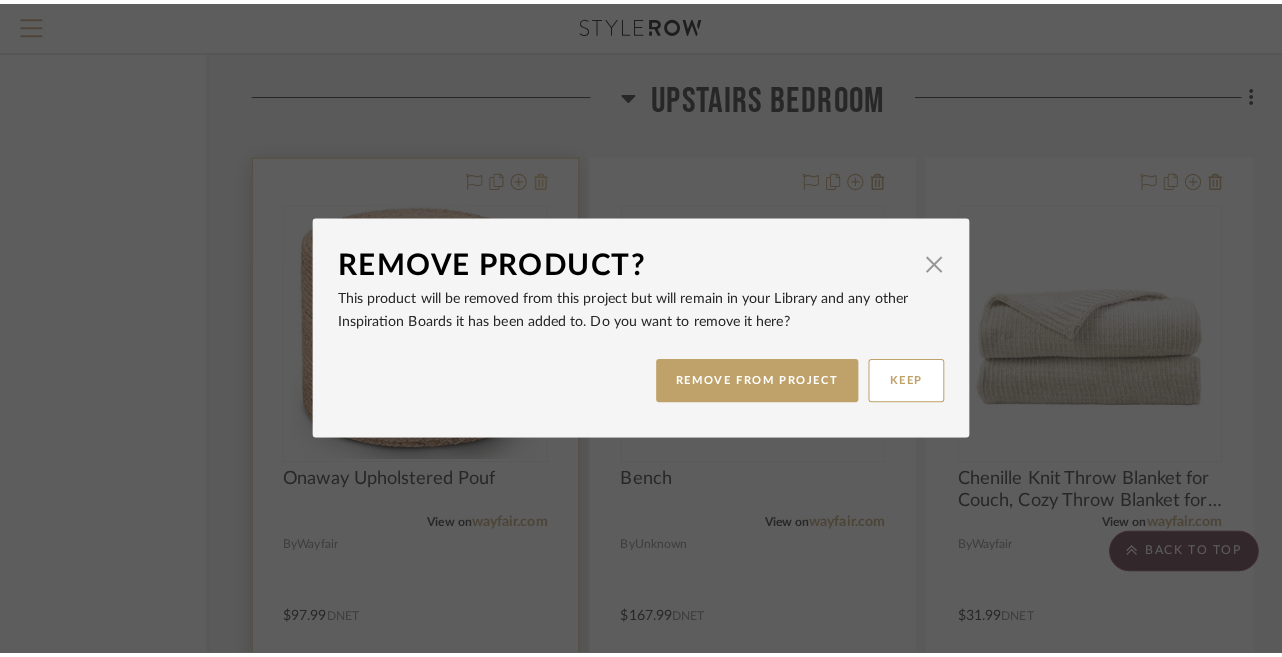 scroll, scrollTop: 0, scrollLeft: 0, axis: both 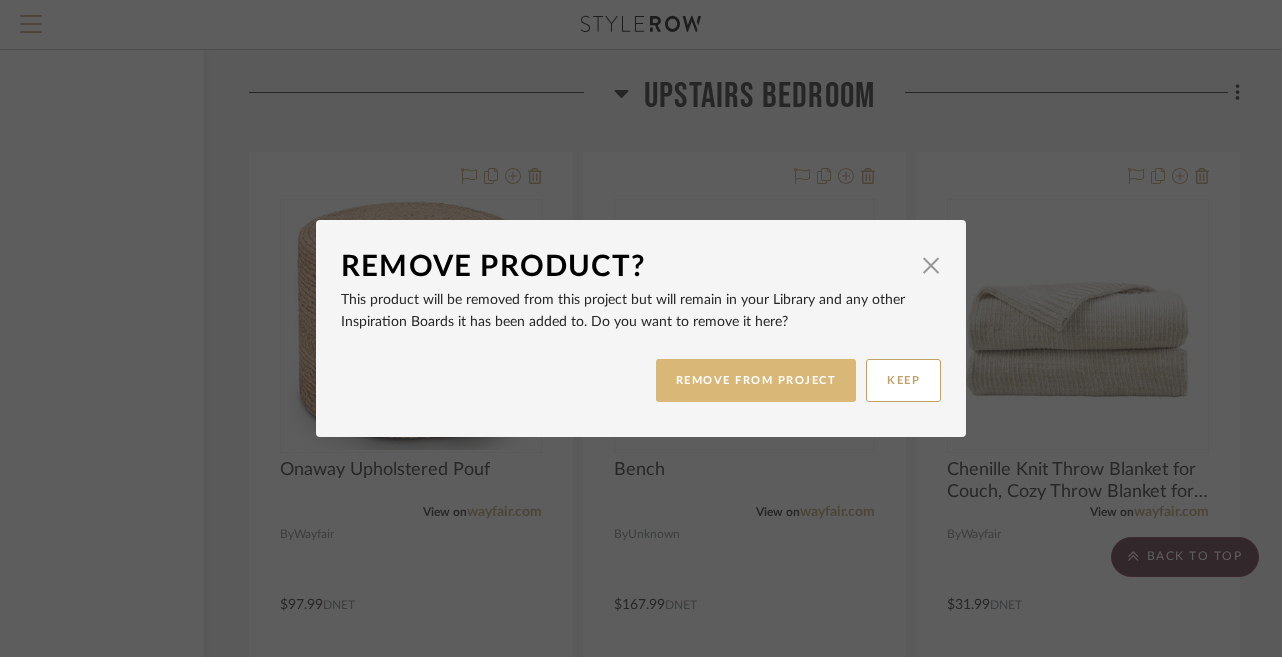 click on "REMOVE FROM PROJECT" at bounding box center (756, 380) 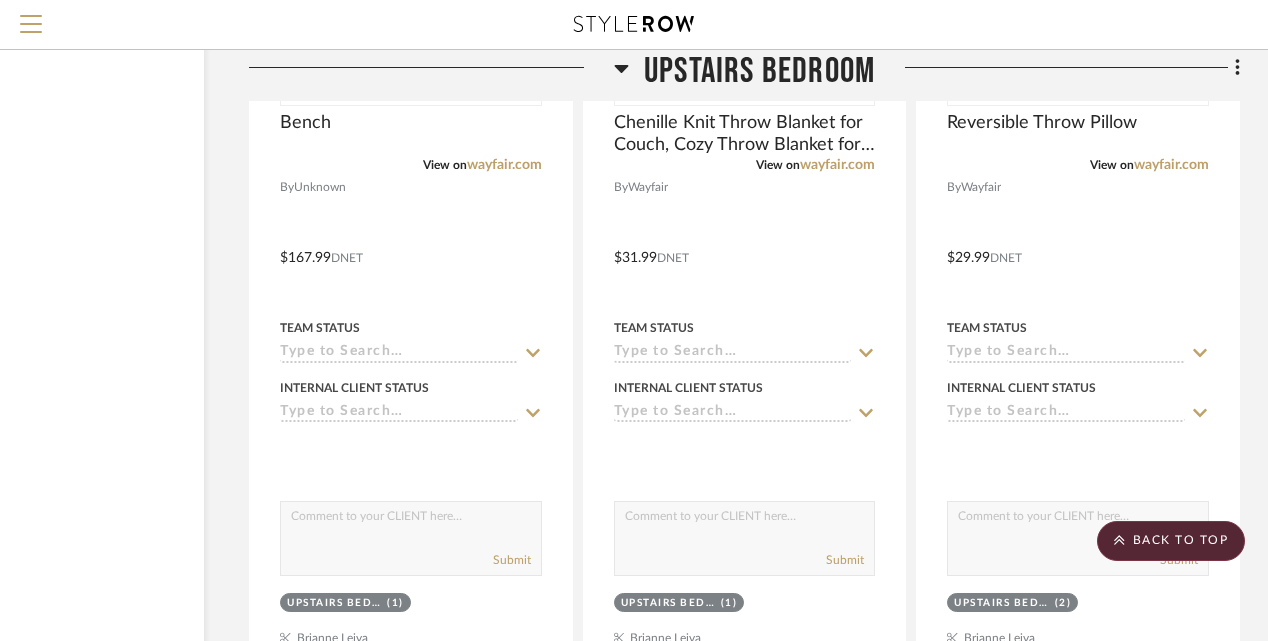 scroll, scrollTop: 9456, scrollLeft: 172, axis: both 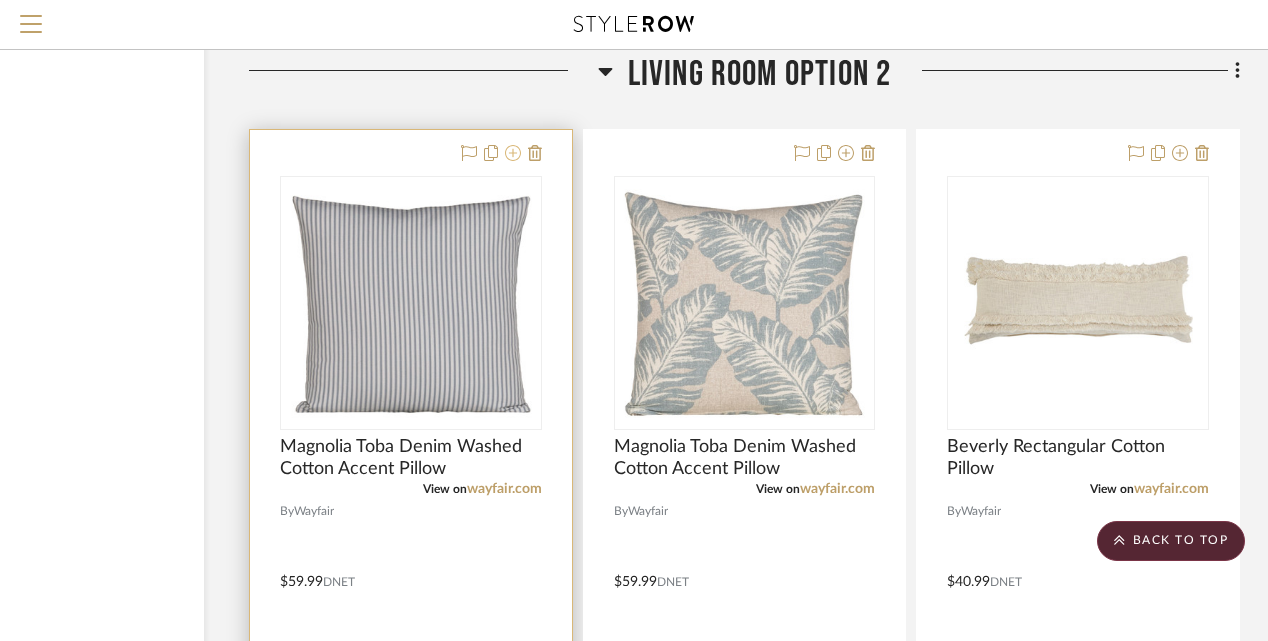 click 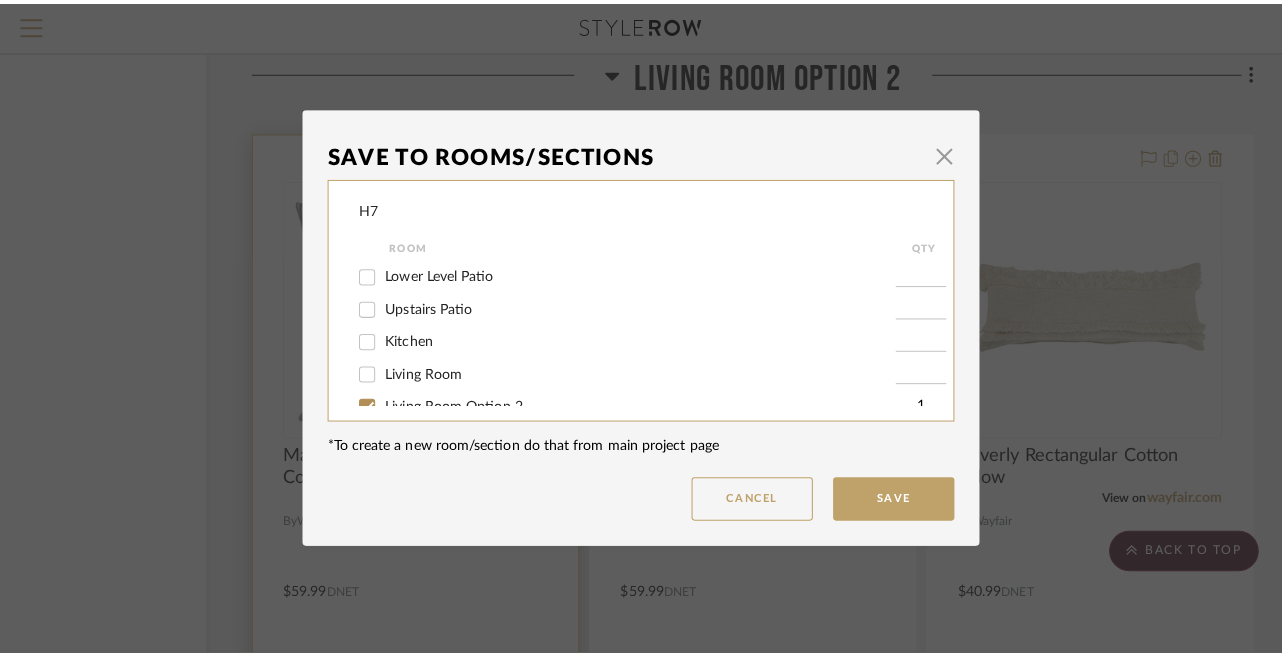 scroll, scrollTop: 0, scrollLeft: 0, axis: both 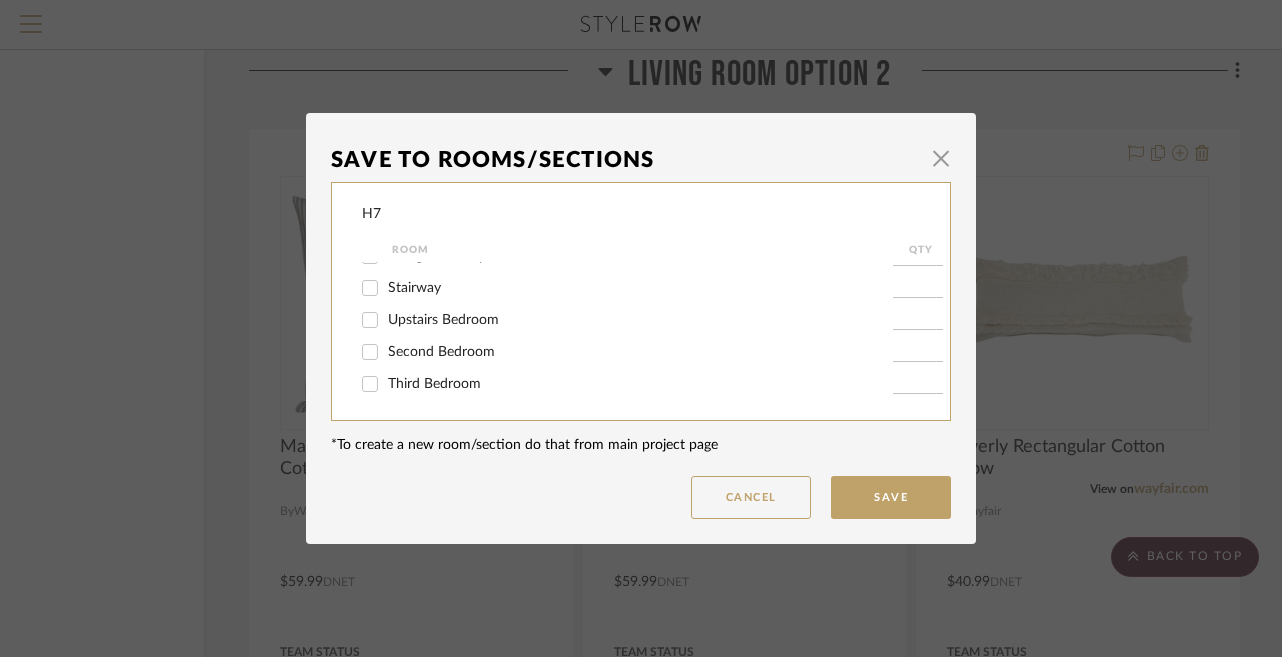 click on "Second Bedroom" at bounding box center (441, 352) 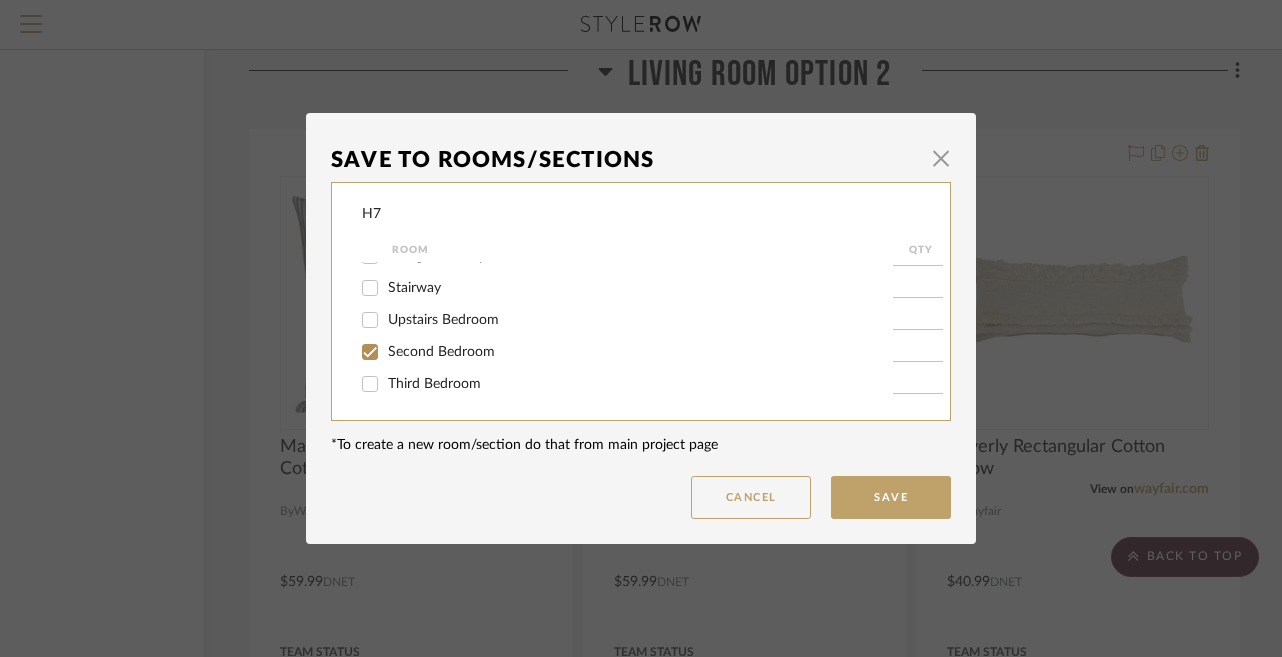 checkbox on "true" 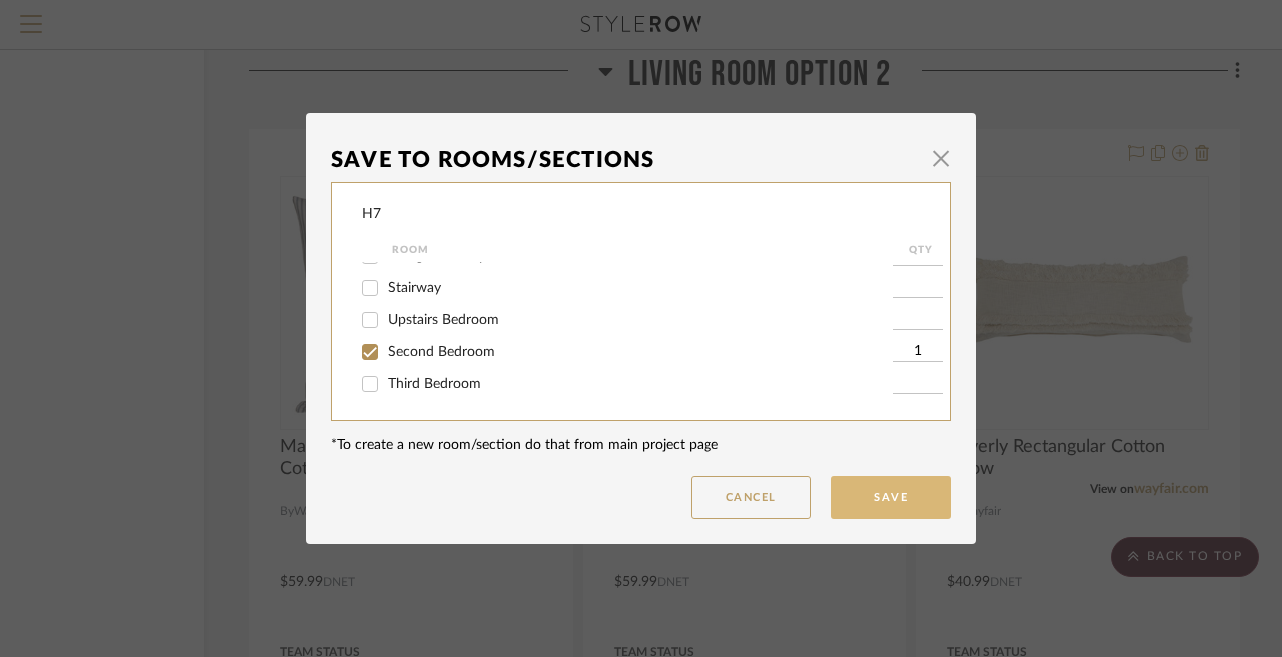 click on "Save" at bounding box center (891, 497) 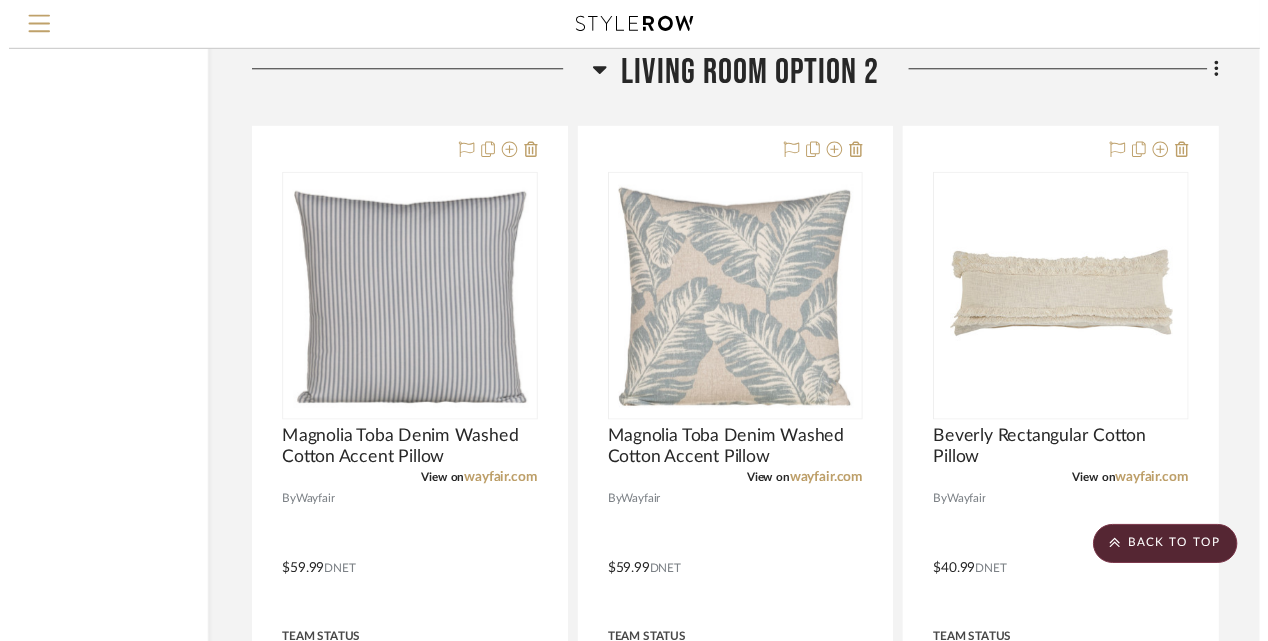 scroll, scrollTop: 4378, scrollLeft: 172, axis: both 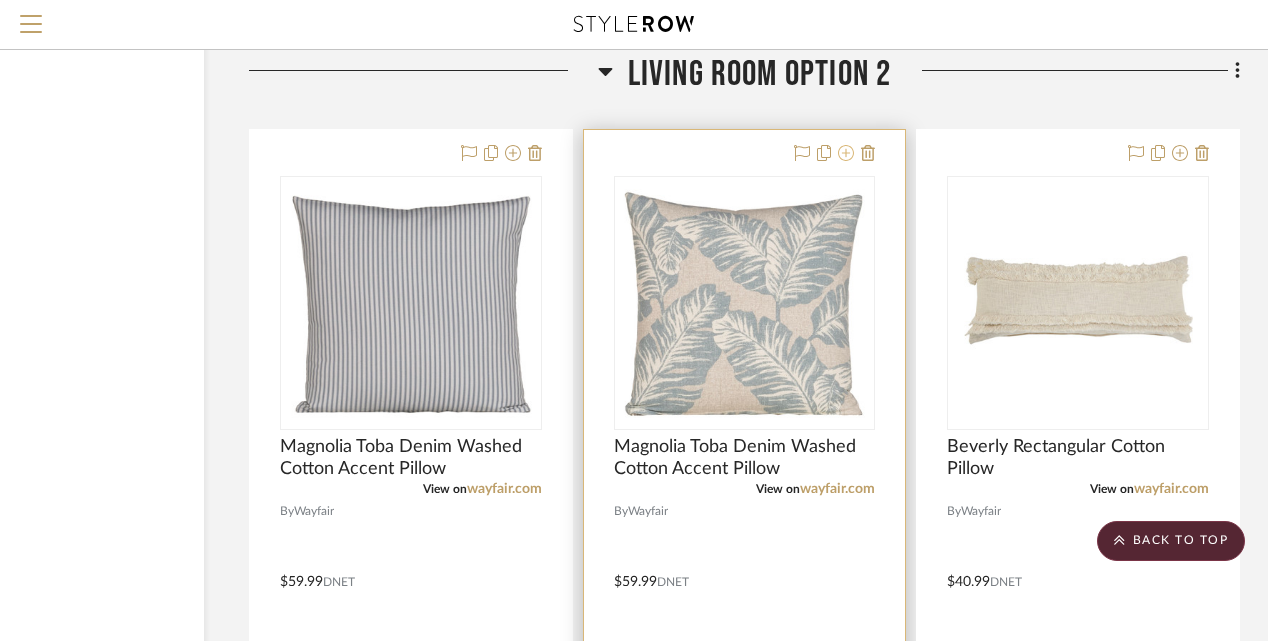 click at bounding box center [846, 154] 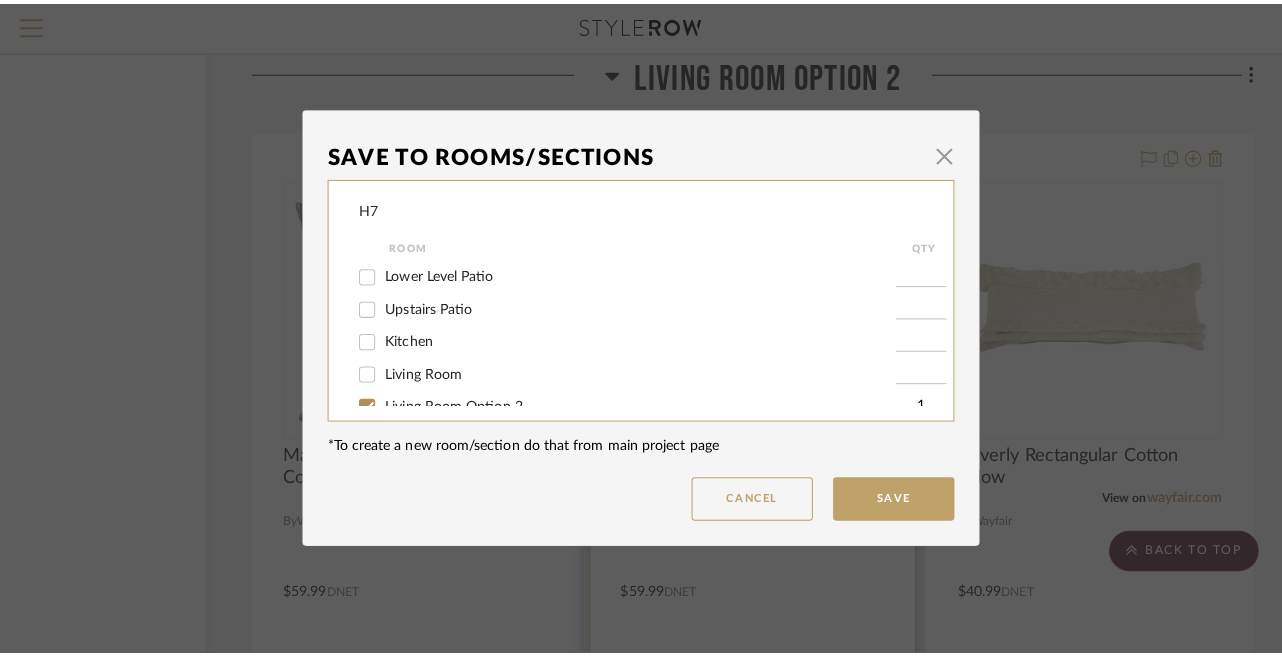 scroll, scrollTop: 0, scrollLeft: 0, axis: both 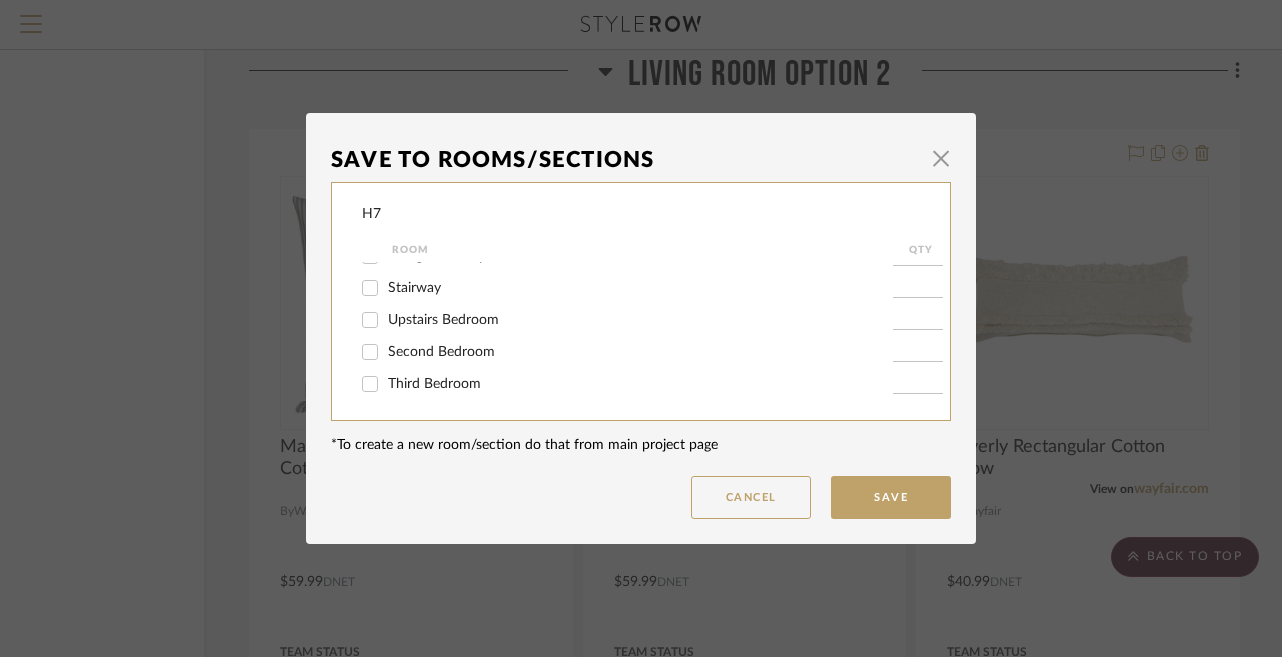 click on "Second Bedroom" at bounding box center [441, 352] 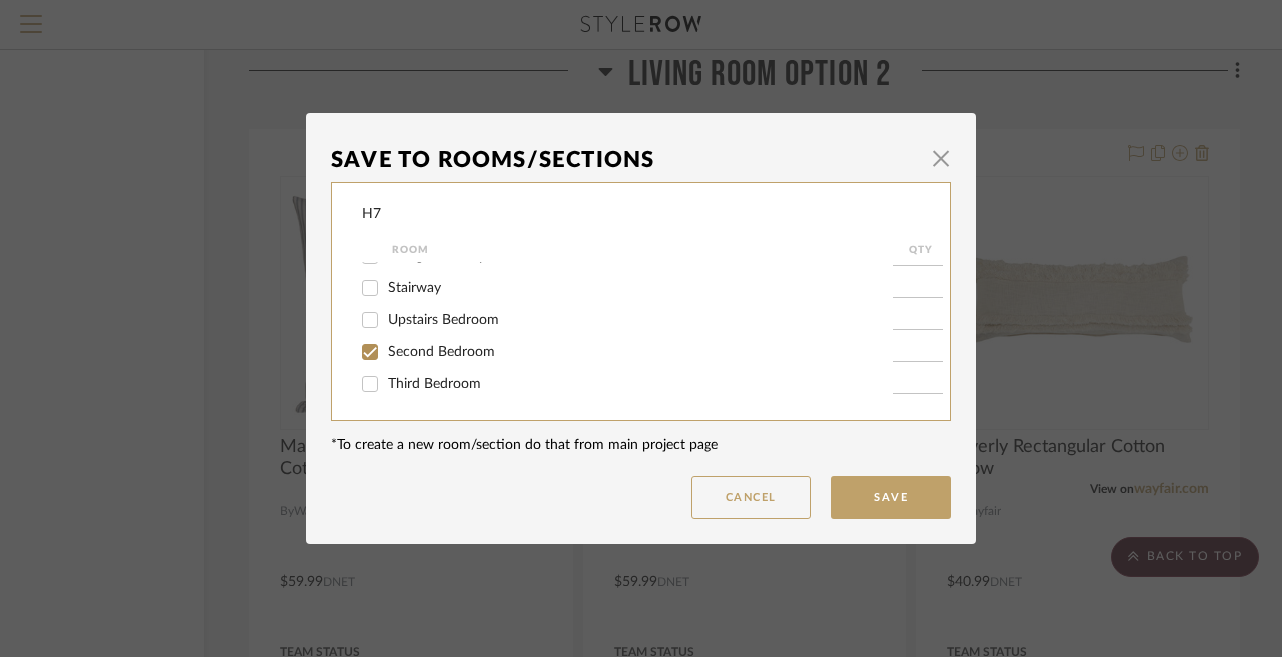 type on "1" 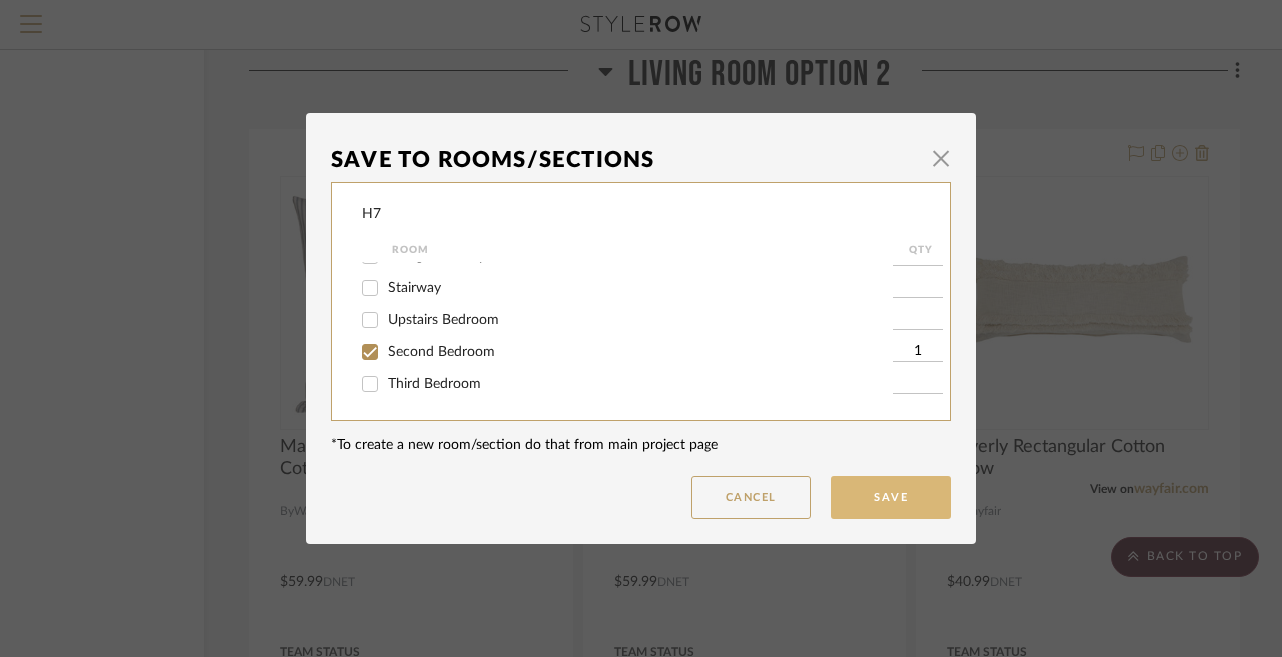 click on "Save" at bounding box center (891, 497) 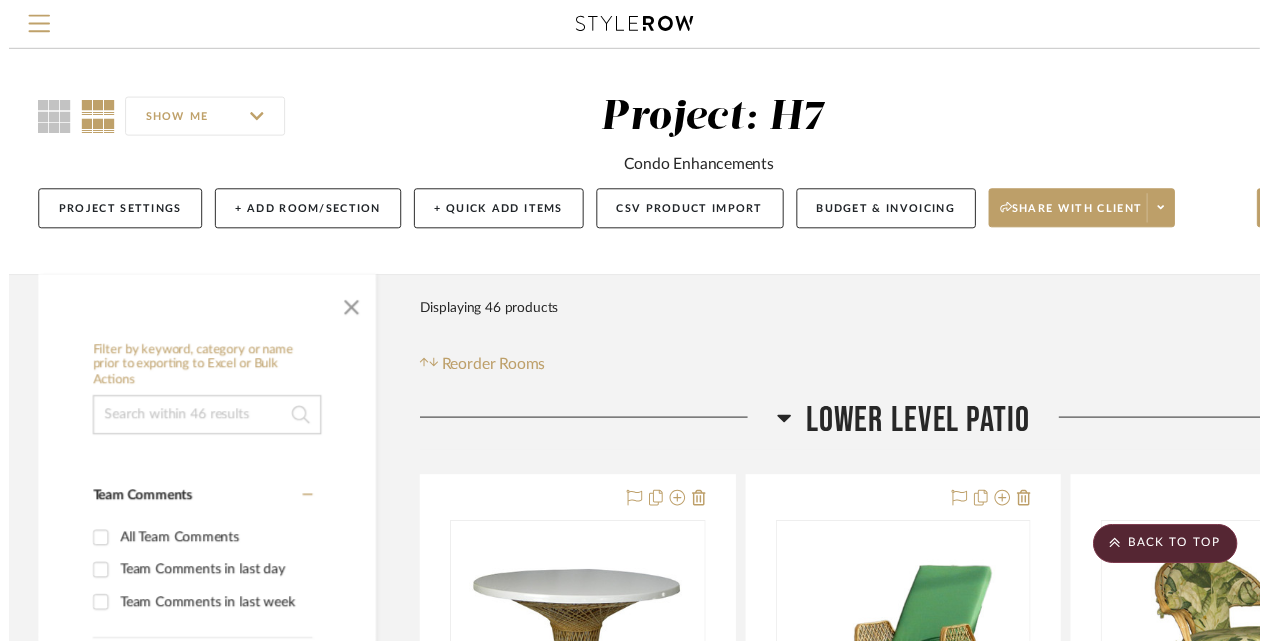 scroll, scrollTop: 4378, scrollLeft: 172, axis: both 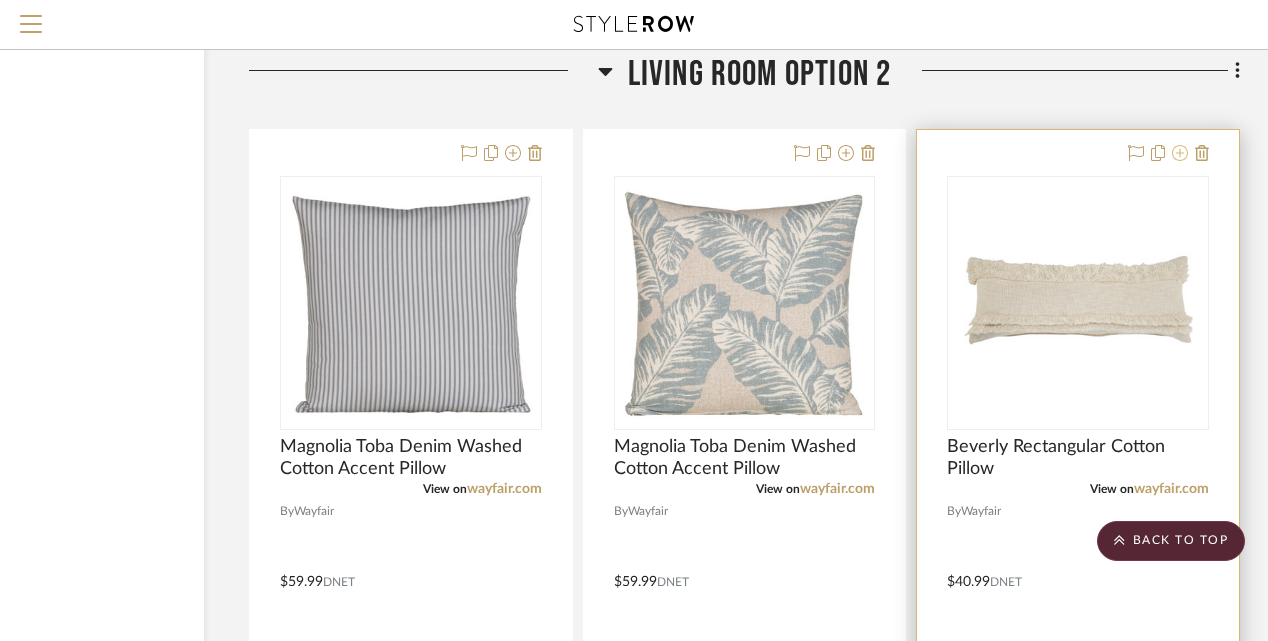 click 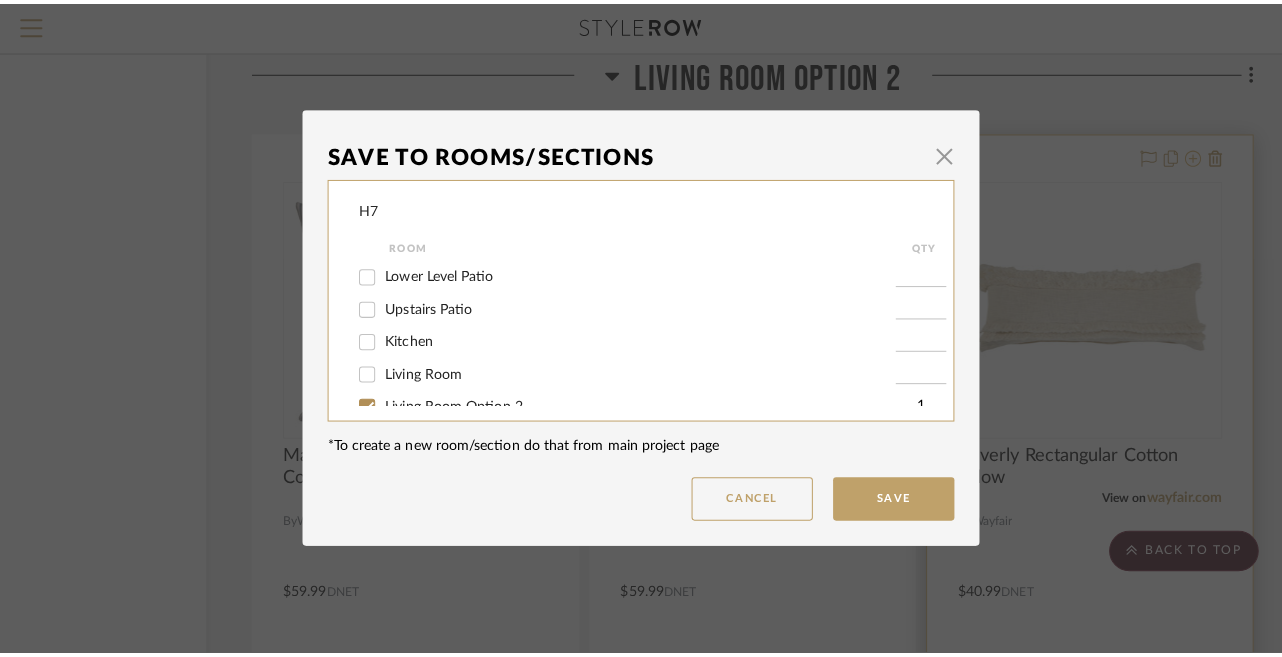 scroll, scrollTop: 0, scrollLeft: 0, axis: both 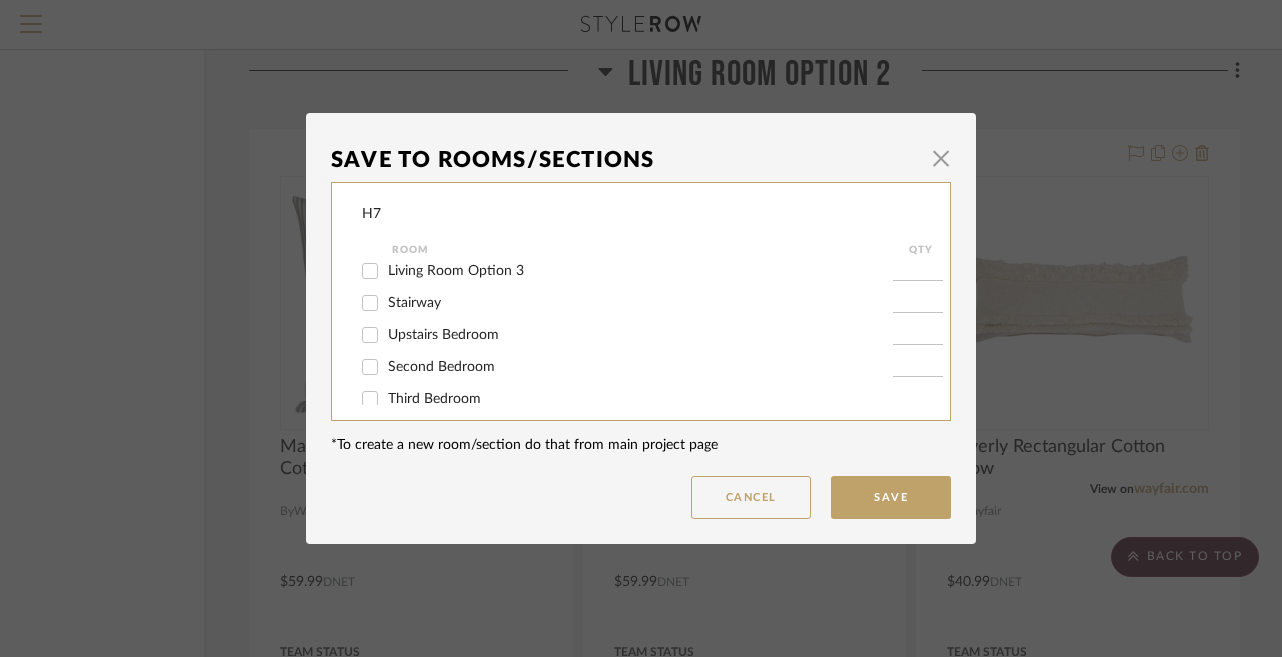 click on "Second Bedroom" at bounding box center (441, 367) 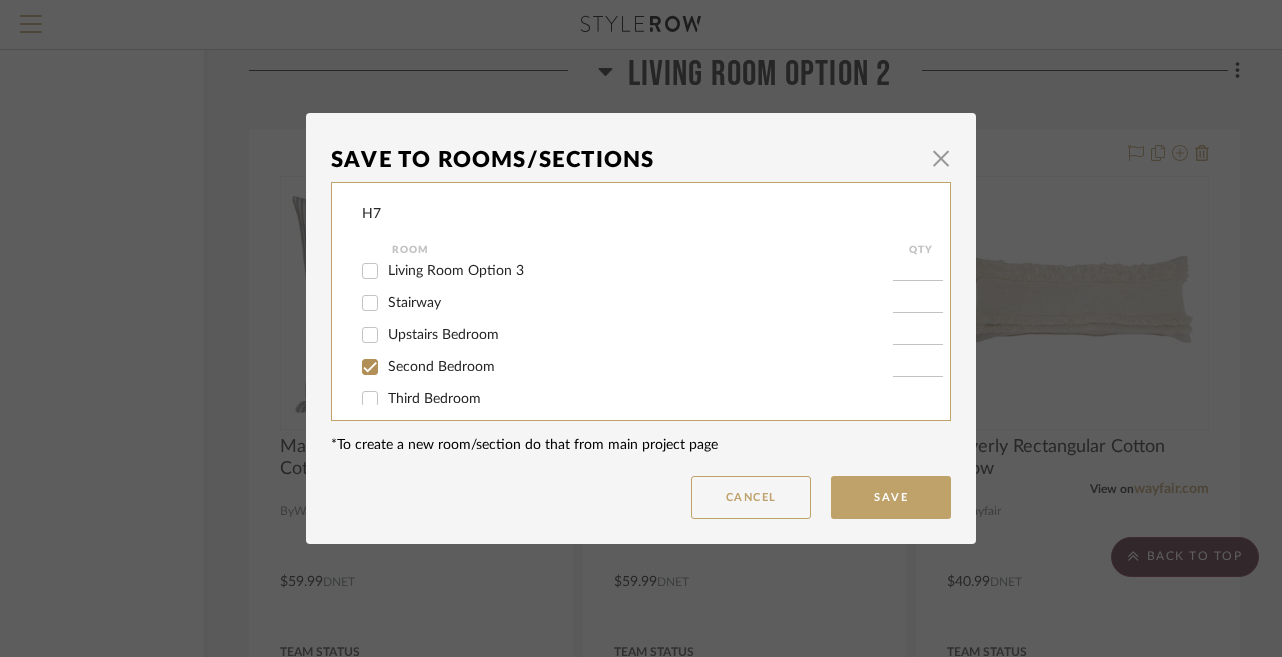 type on "1" 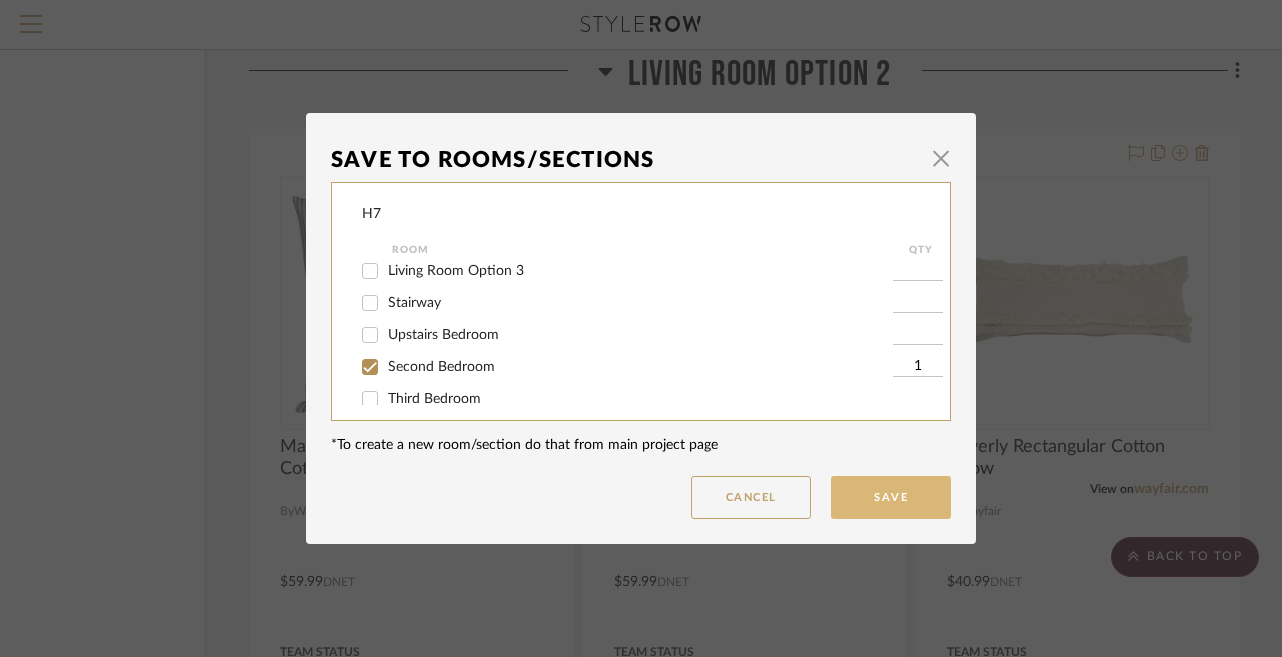 click on "Save" at bounding box center (891, 497) 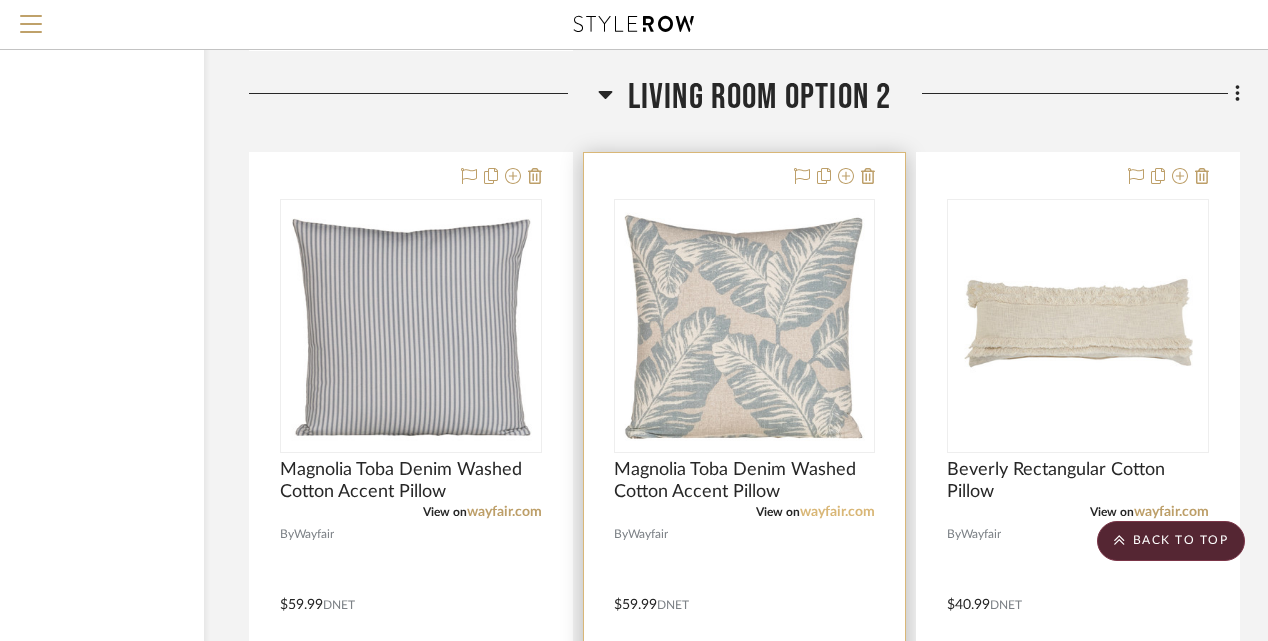 scroll, scrollTop: 4318, scrollLeft: 172, axis: both 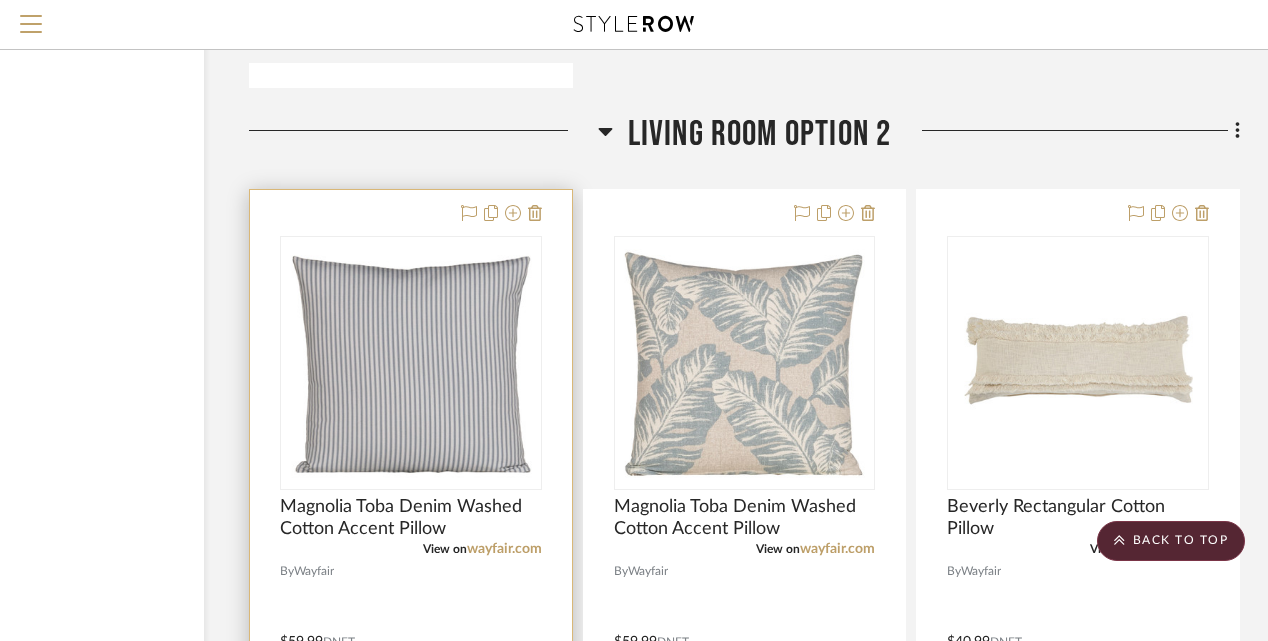 click at bounding box center [411, 627] 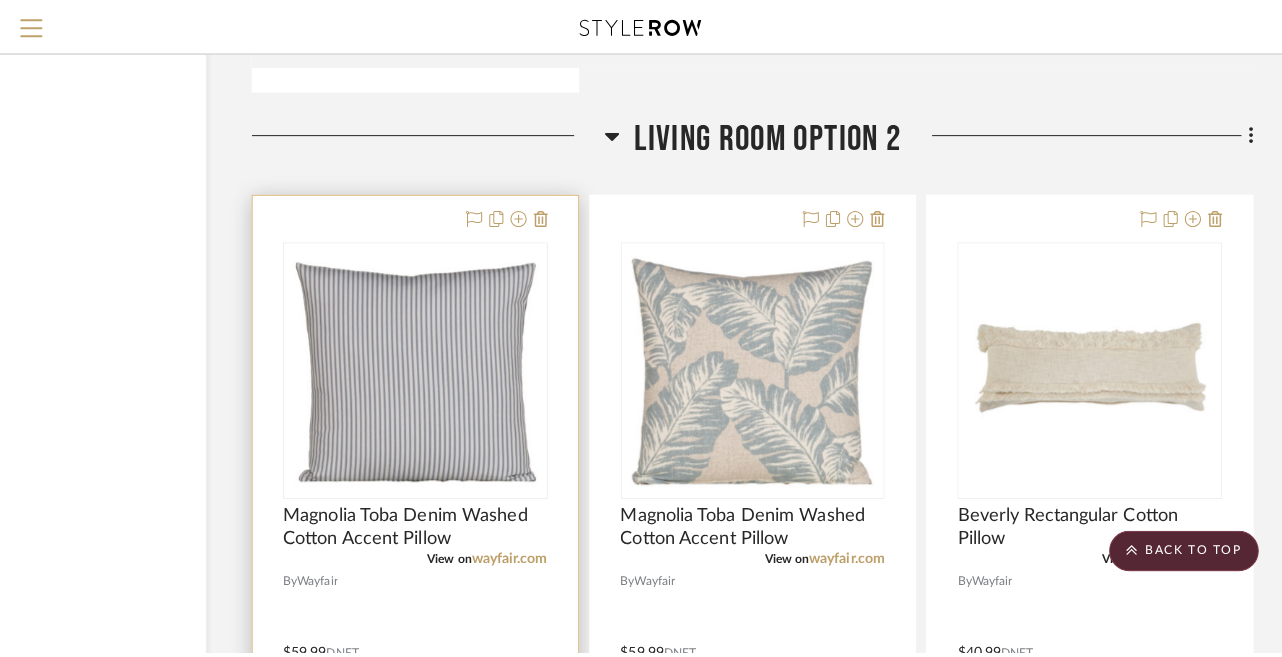 scroll, scrollTop: 0, scrollLeft: 0, axis: both 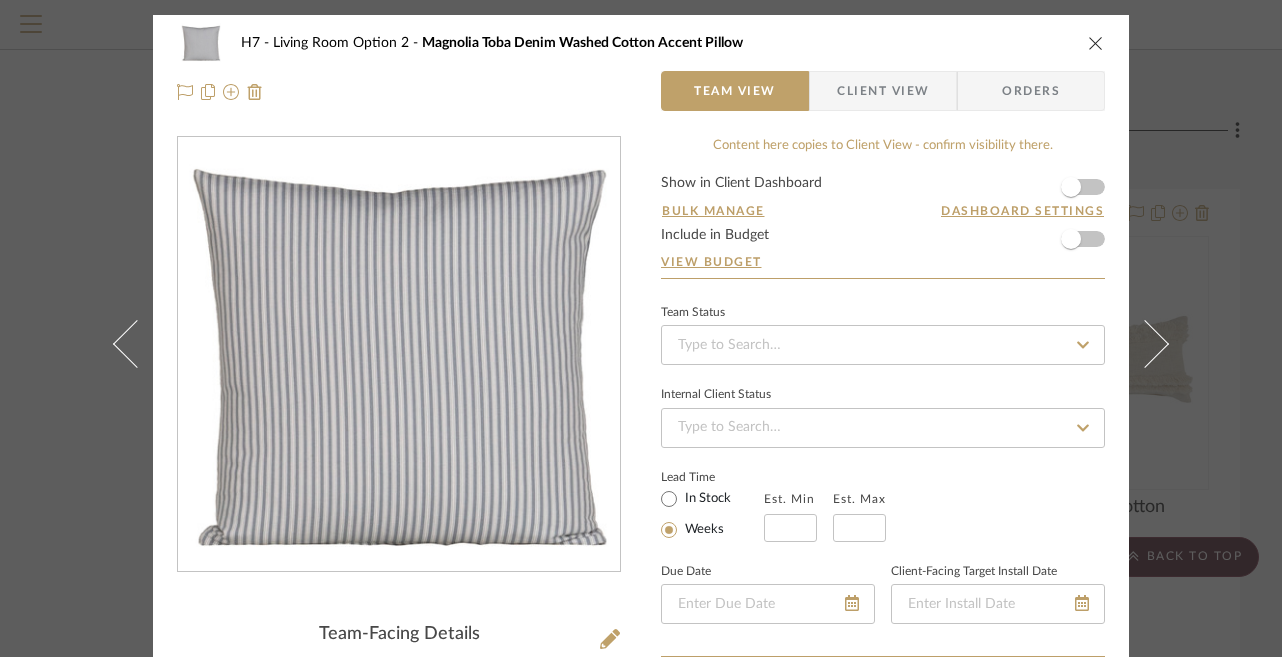 click at bounding box center (1096, 43) 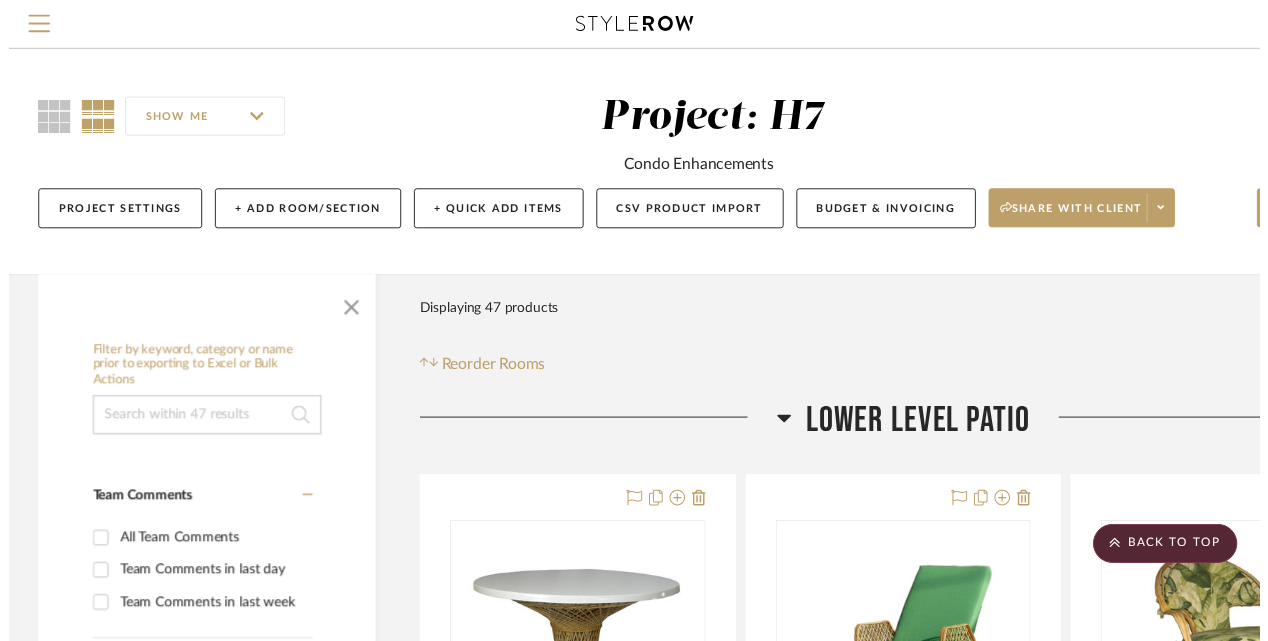 scroll, scrollTop: 4318, scrollLeft: 172, axis: both 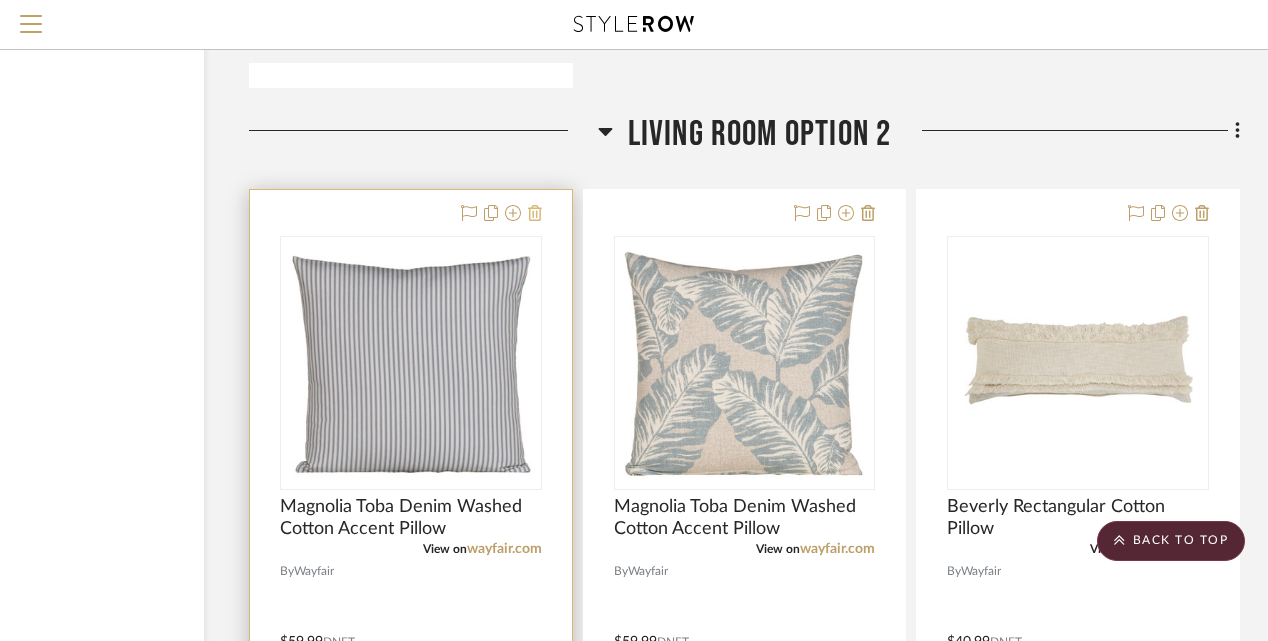 click 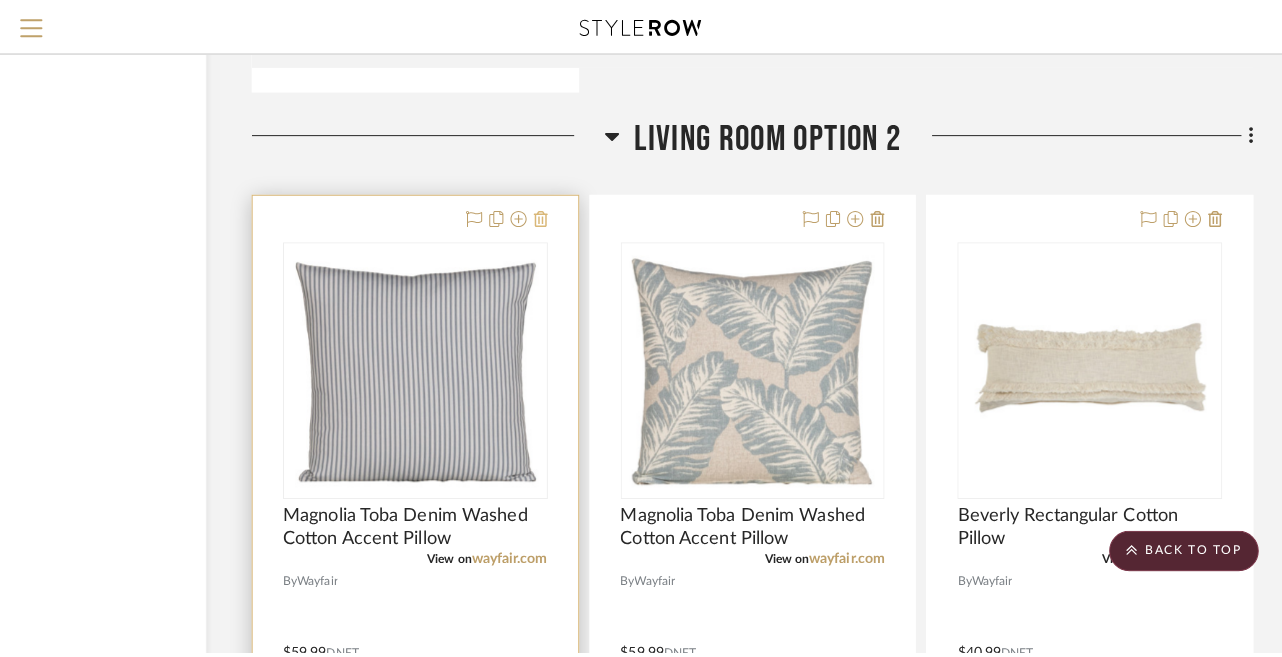 scroll, scrollTop: 0, scrollLeft: 0, axis: both 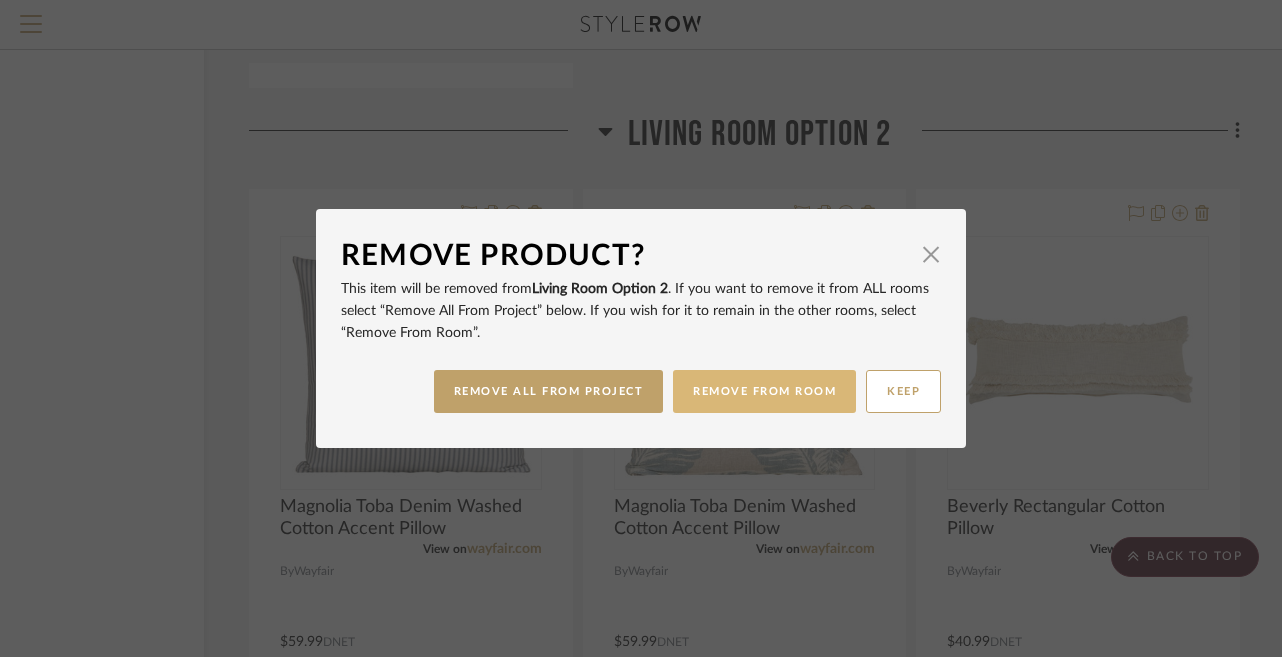 click on "REMOVE FROM ROOM" at bounding box center [764, 391] 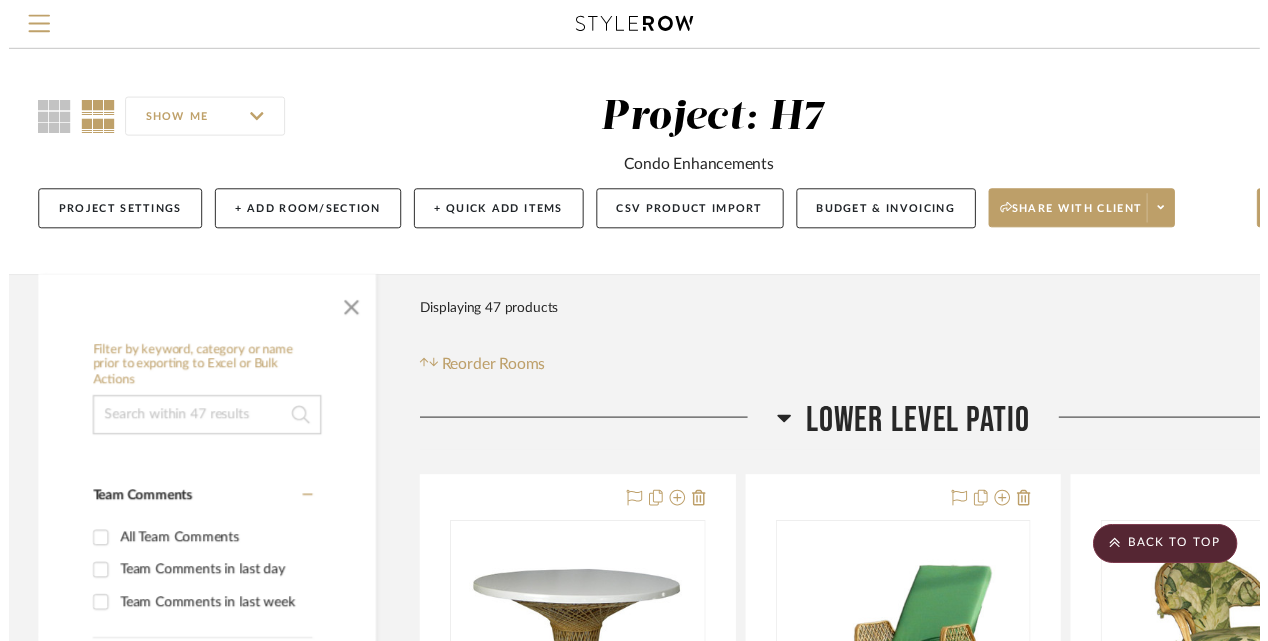 scroll, scrollTop: 4318, scrollLeft: 172, axis: both 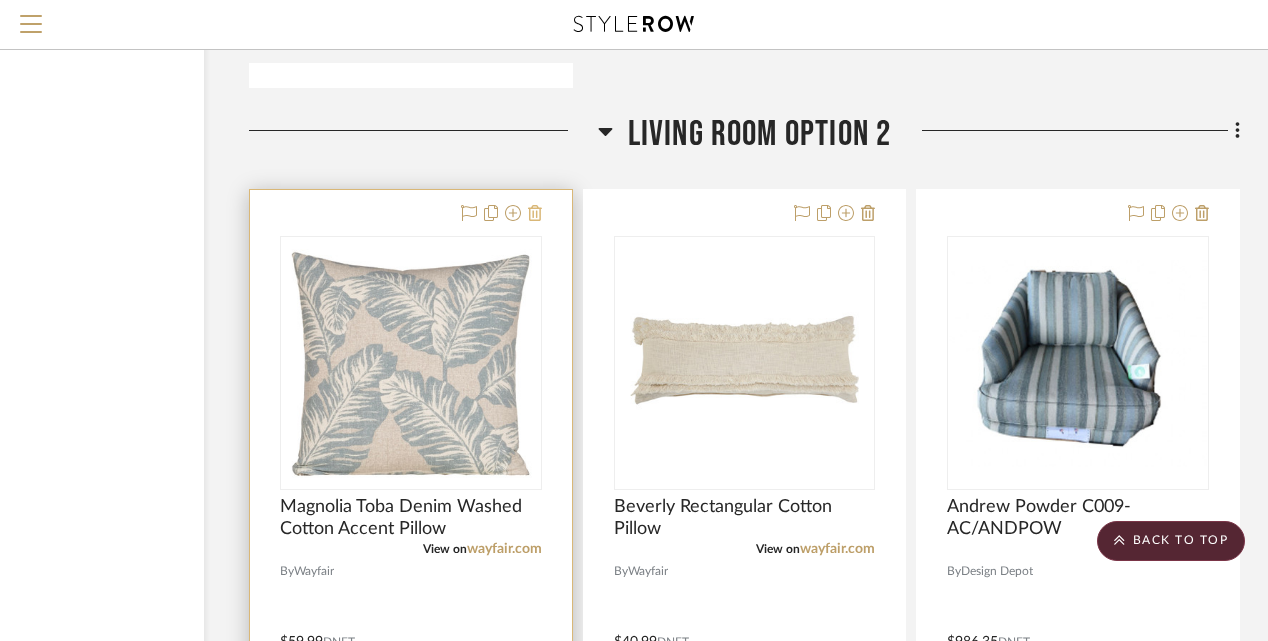 click 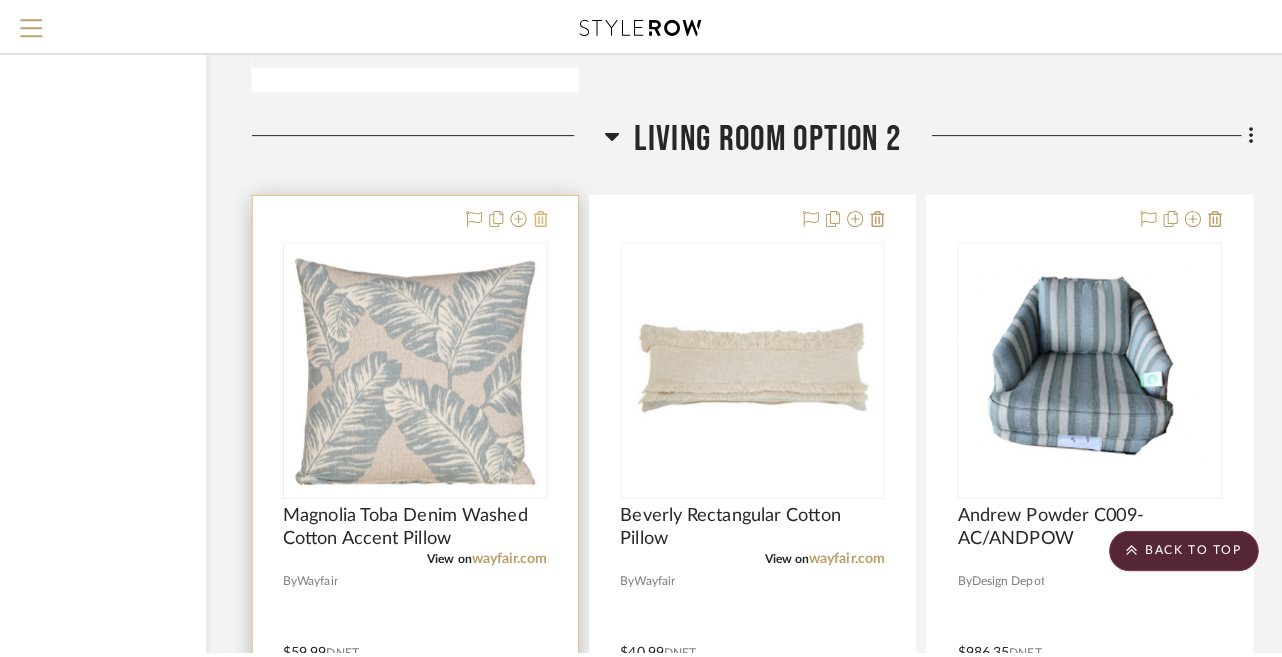 scroll, scrollTop: 0, scrollLeft: 0, axis: both 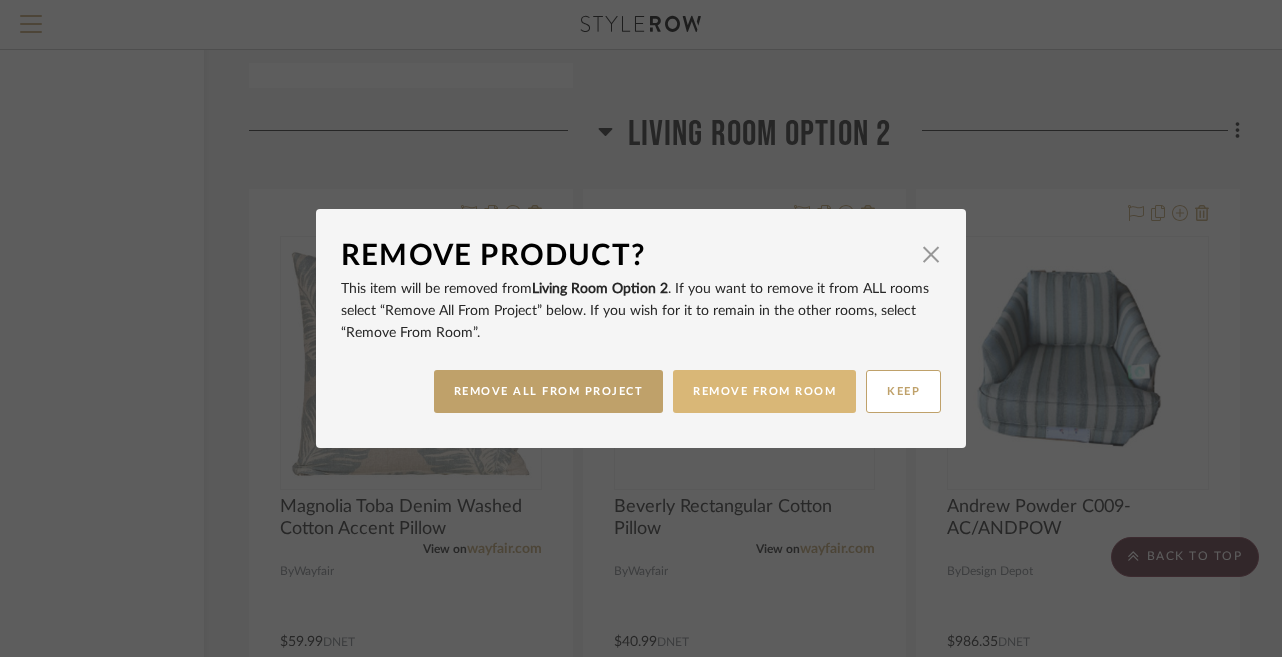 click on "REMOVE FROM ROOM" at bounding box center (764, 391) 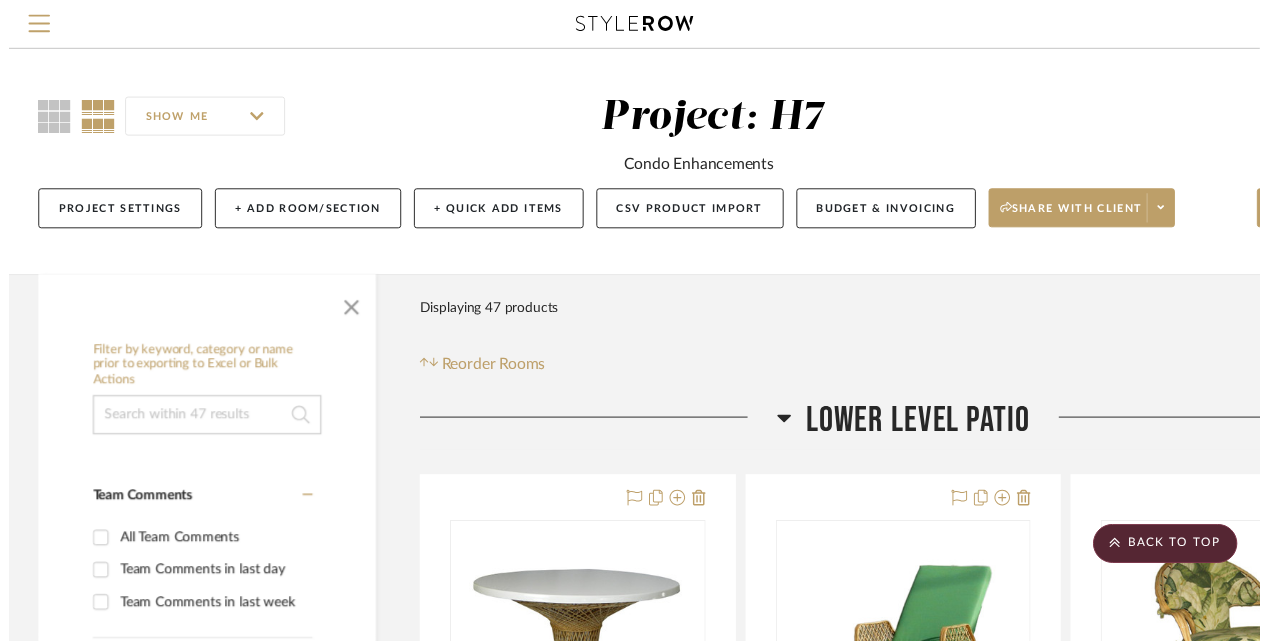 scroll, scrollTop: 4318, scrollLeft: 172, axis: both 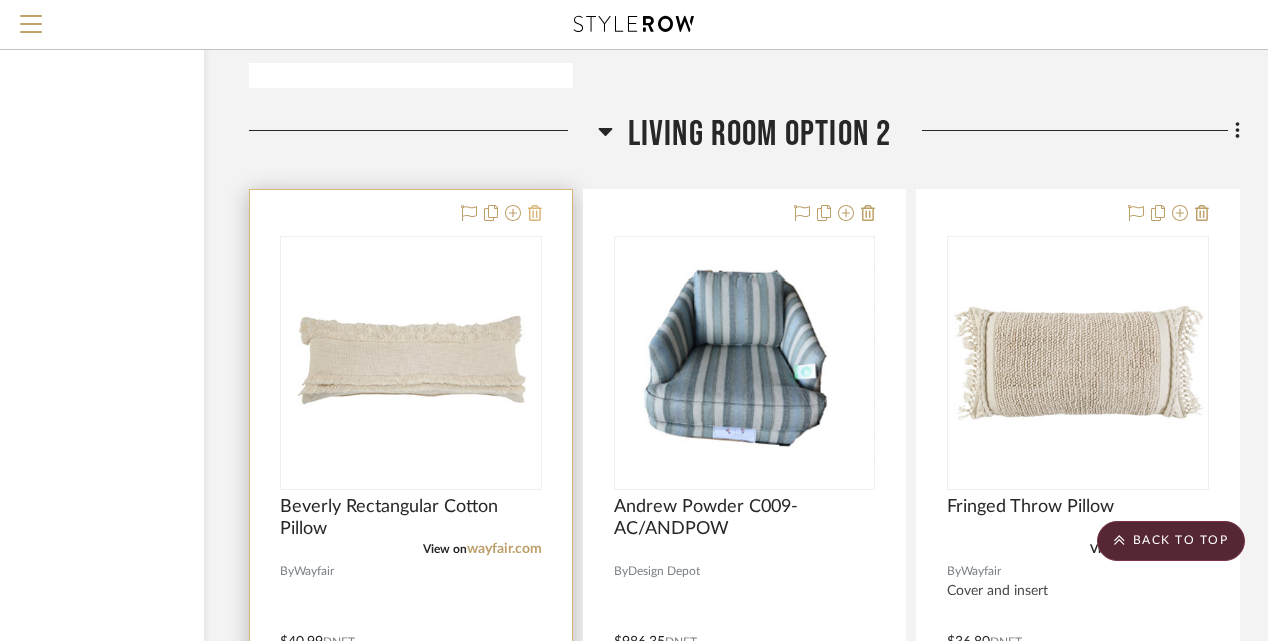 click 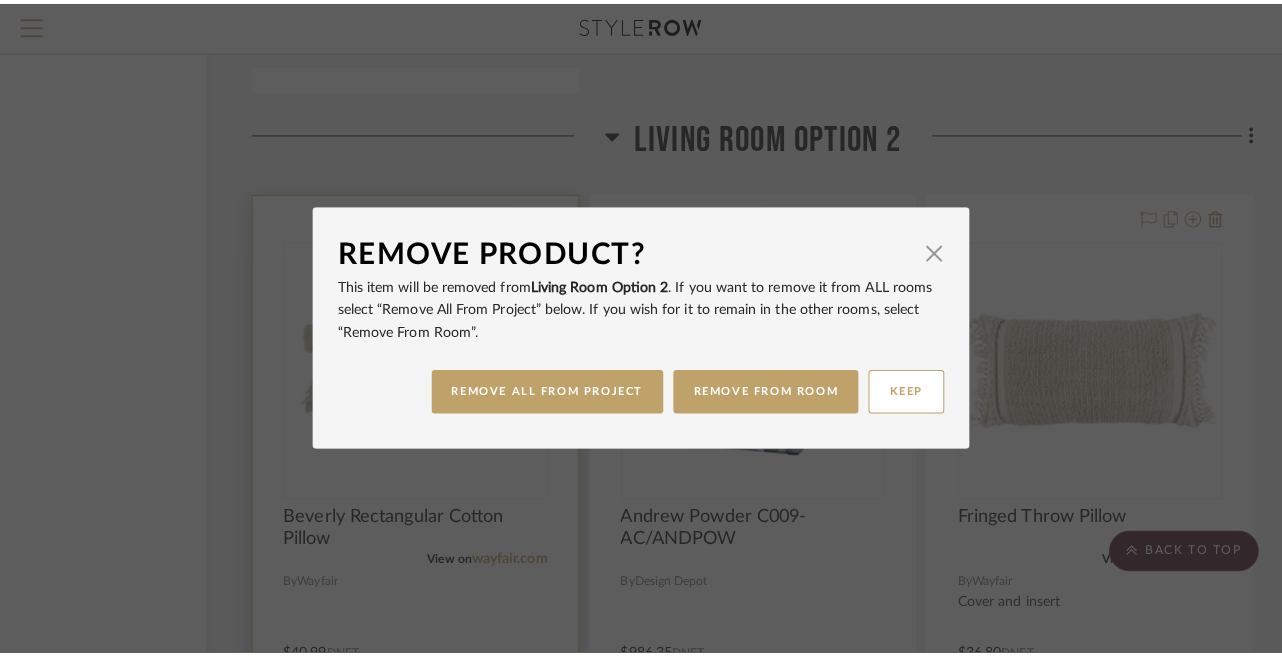 scroll, scrollTop: 0, scrollLeft: 0, axis: both 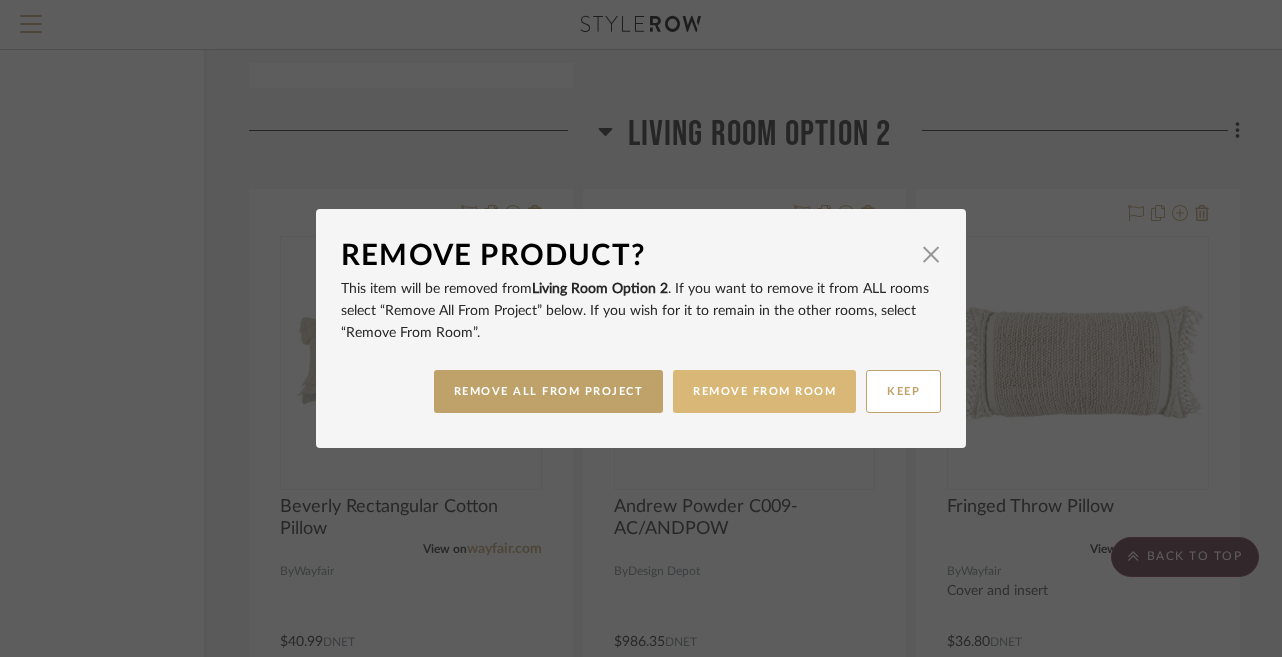 click on "REMOVE FROM ROOM" at bounding box center (764, 391) 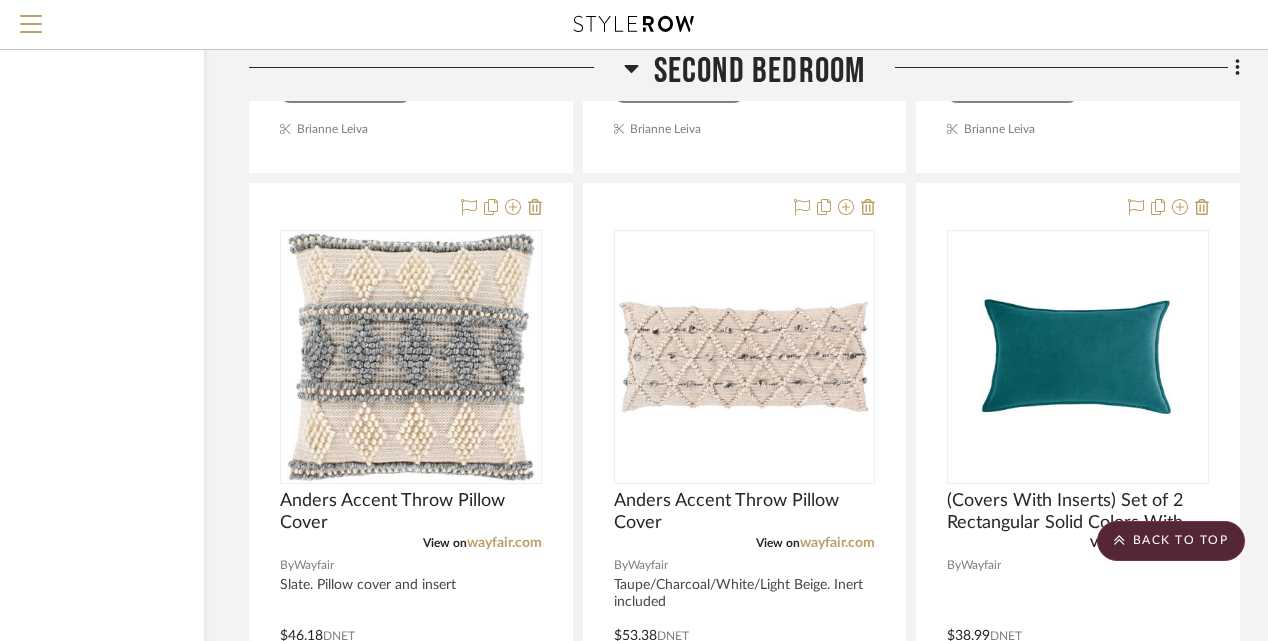 scroll, scrollTop: 11867, scrollLeft: 172, axis: both 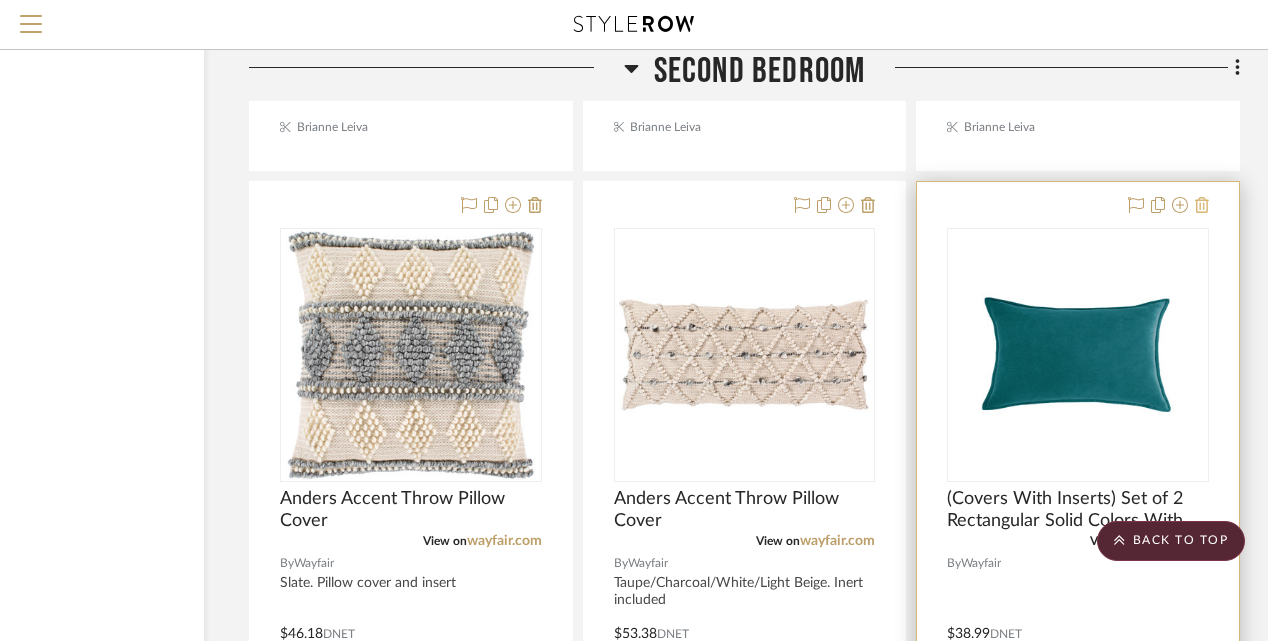 click 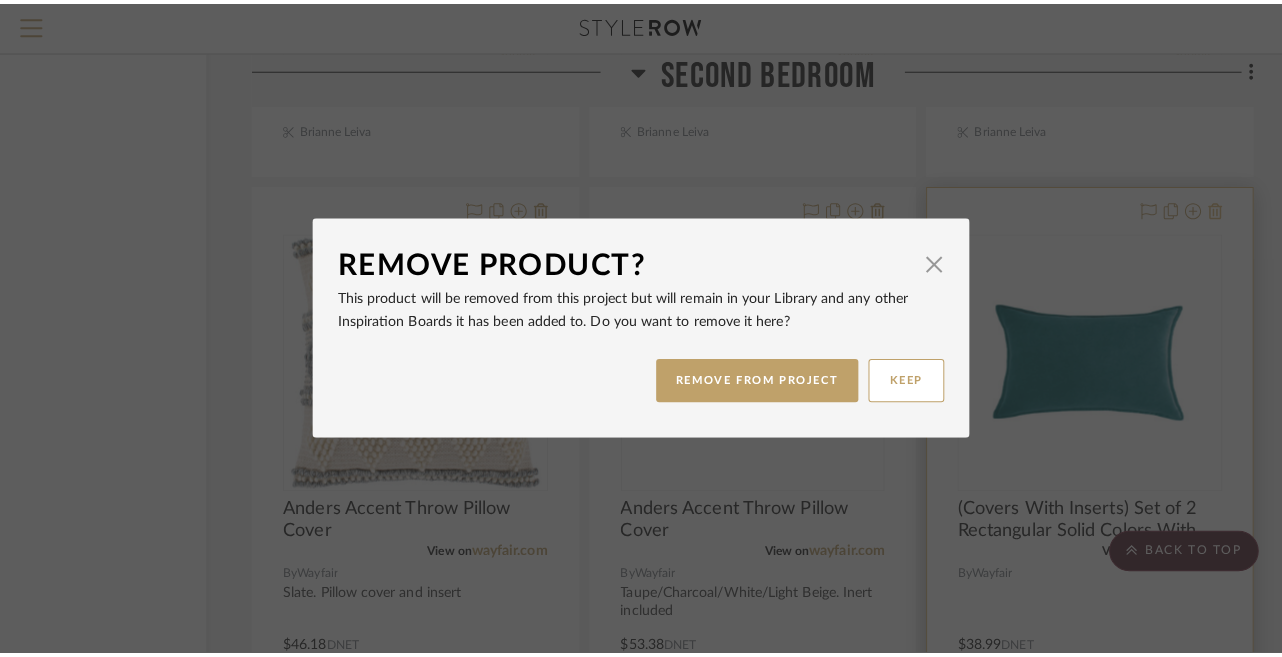 scroll, scrollTop: 0, scrollLeft: 0, axis: both 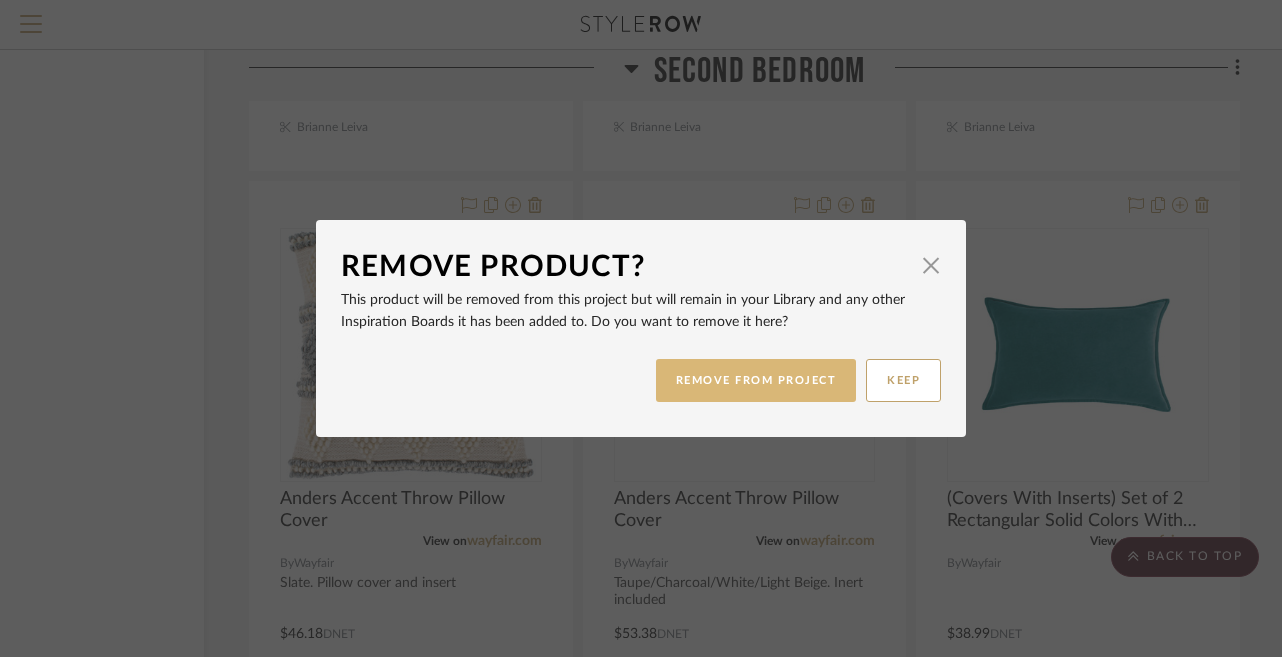 click on "REMOVE FROM PROJECT" at bounding box center (756, 380) 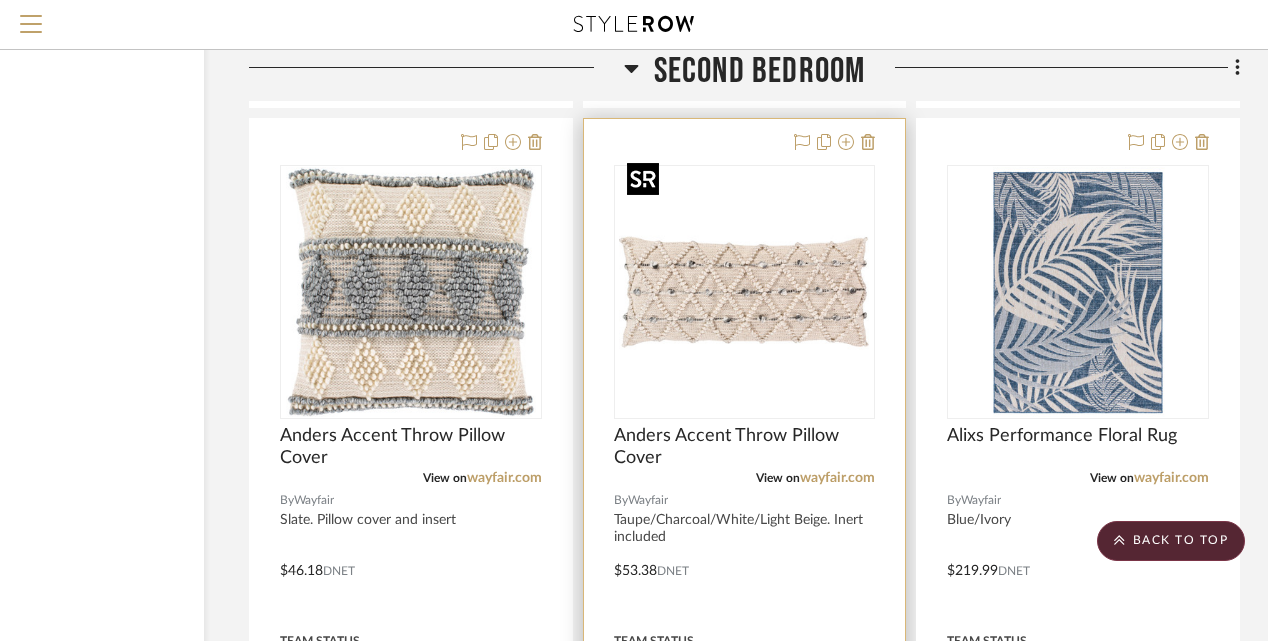 scroll, scrollTop: 11926, scrollLeft: 172, axis: both 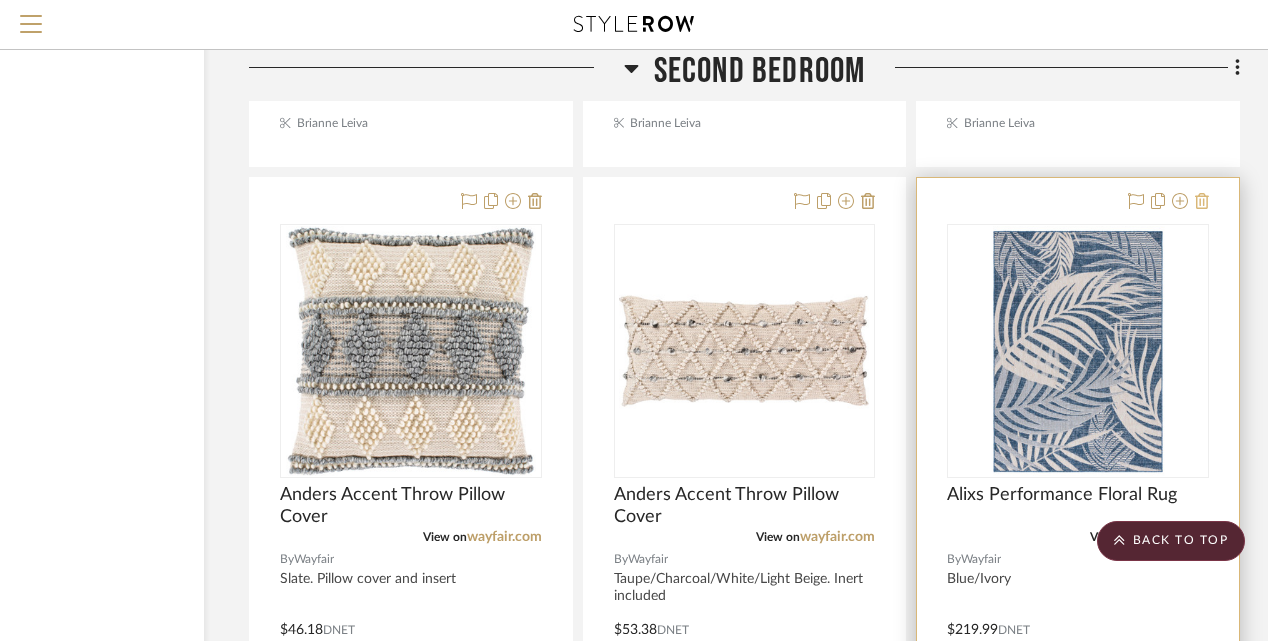 click 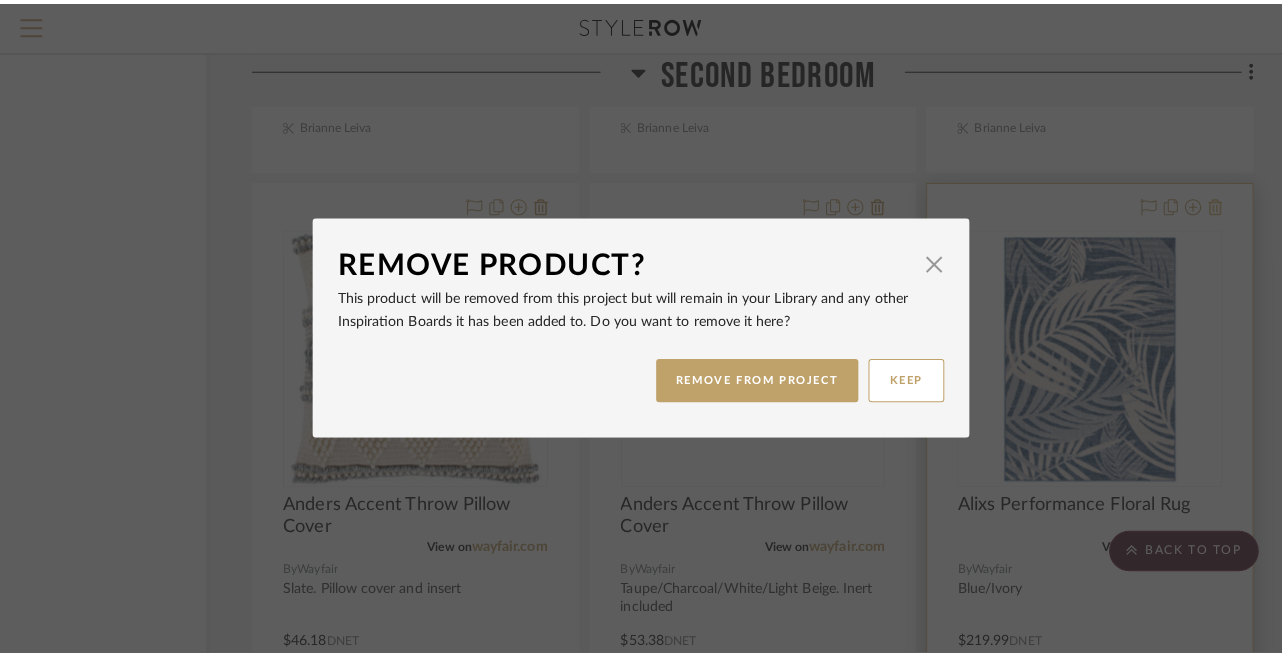 scroll, scrollTop: 0, scrollLeft: 0, axis: both 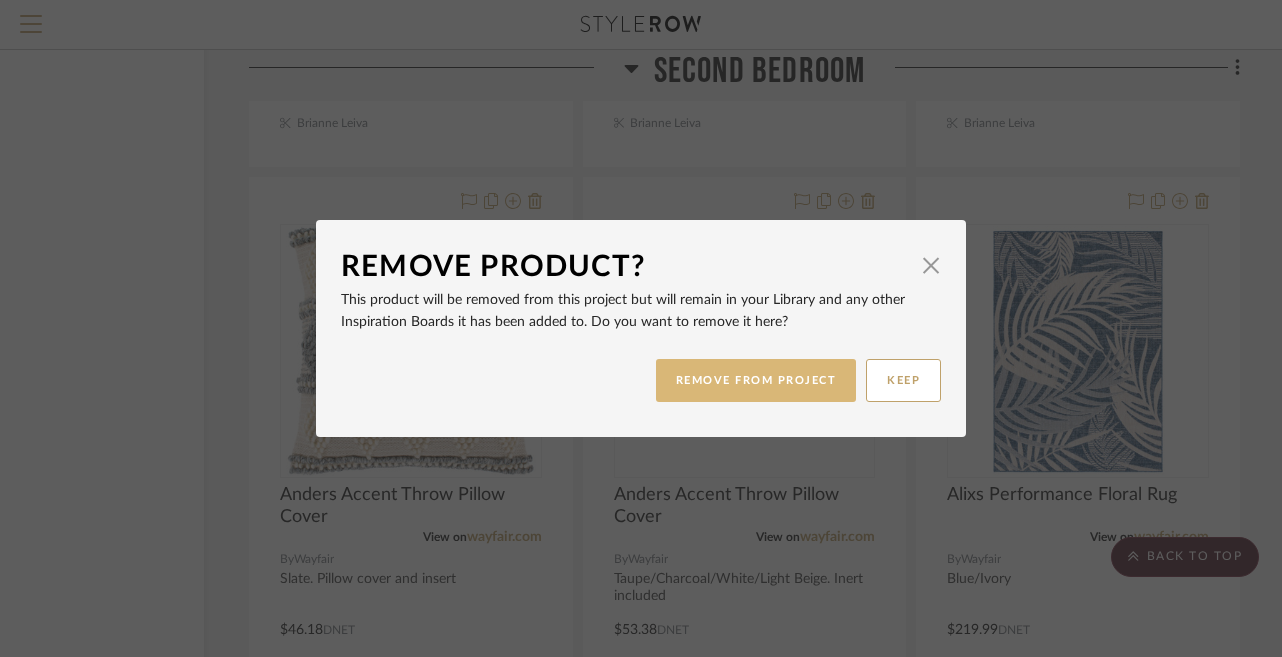 click on "REMOVE FROM PROJECT" at bounding box center [756, 380] 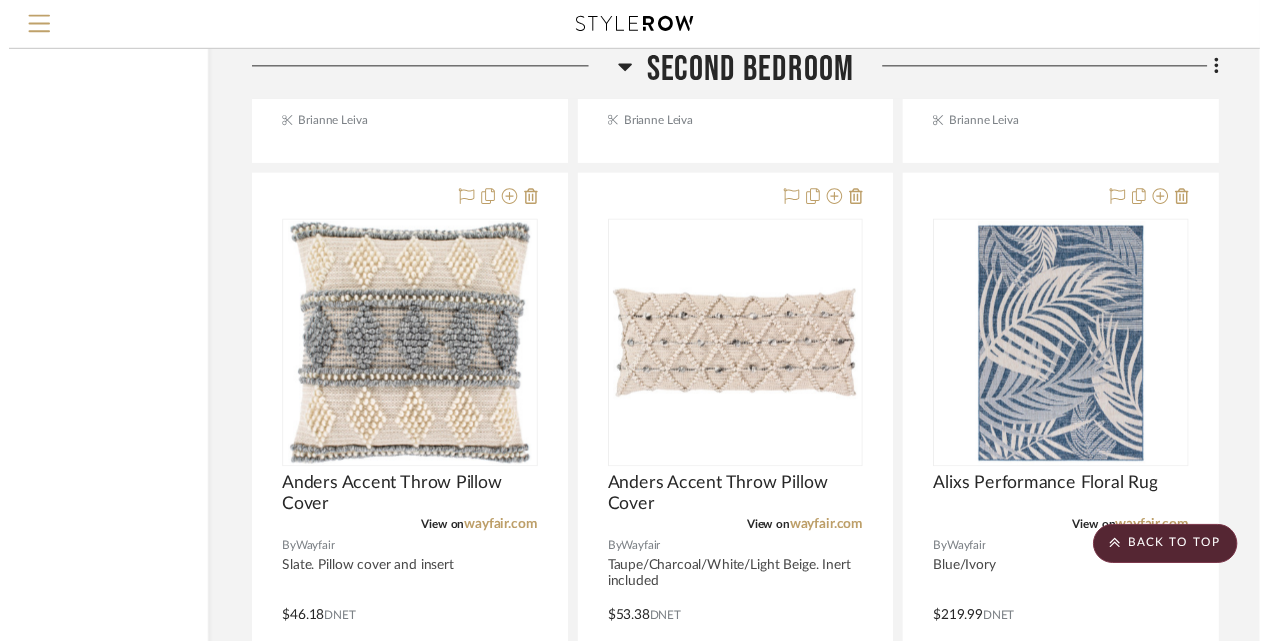 scroll, scrollTop: 11871, scrollLeft: 172, axis: both 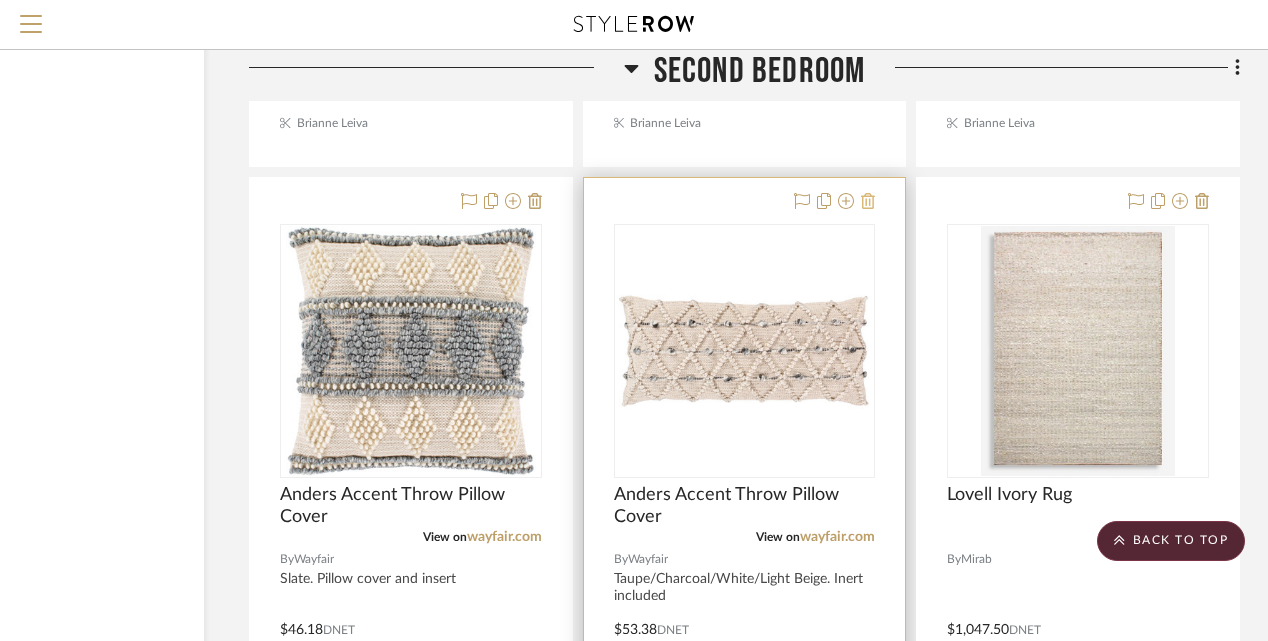 click 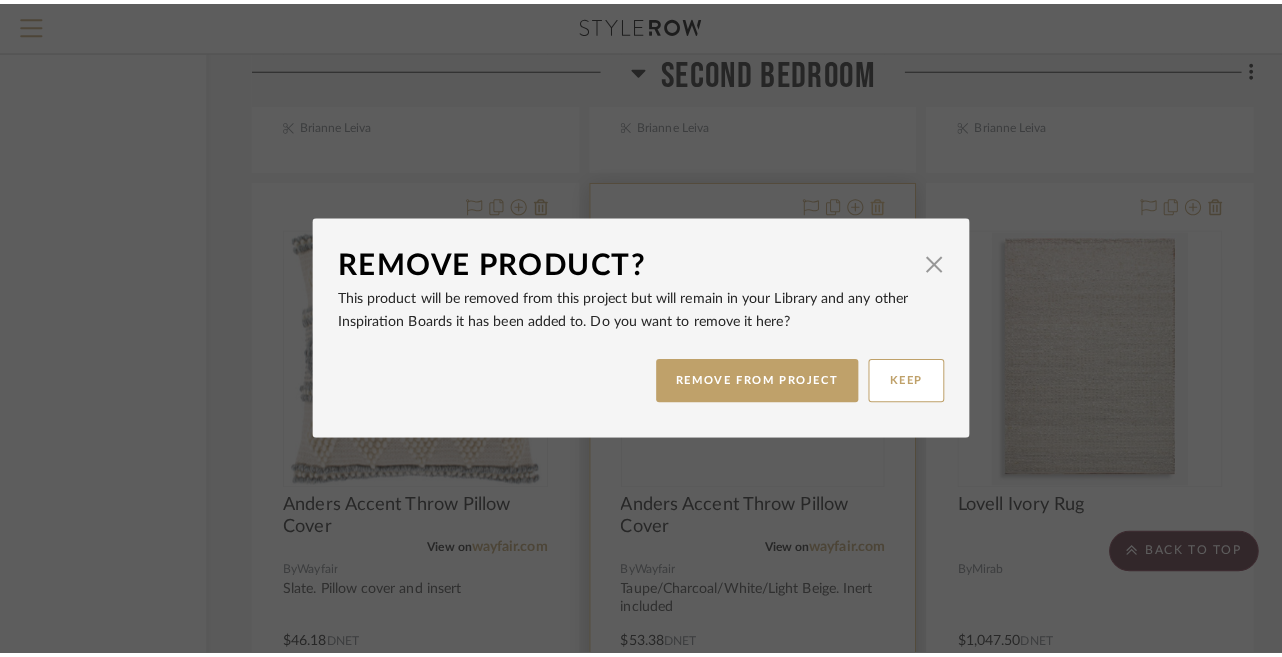 scroll, scrollTop: 0, scrollLeft: 0, axis: both 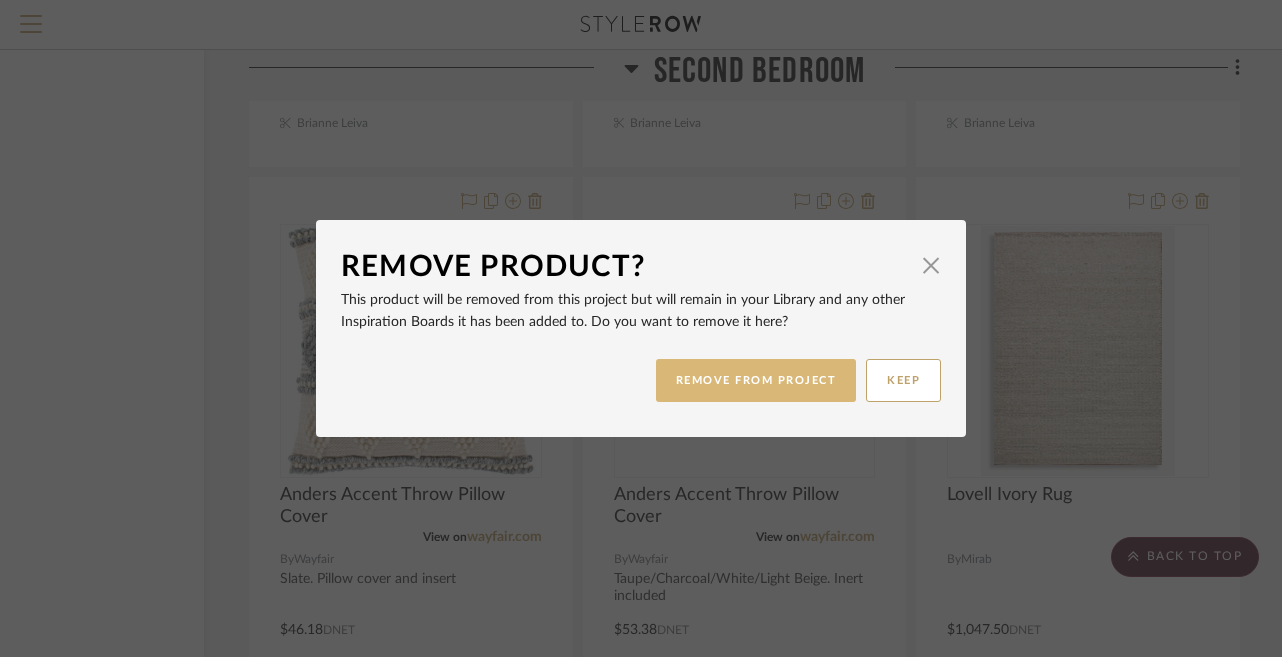 click on "REMOVE FROM PROJECT" at bounding box center (756, 380) 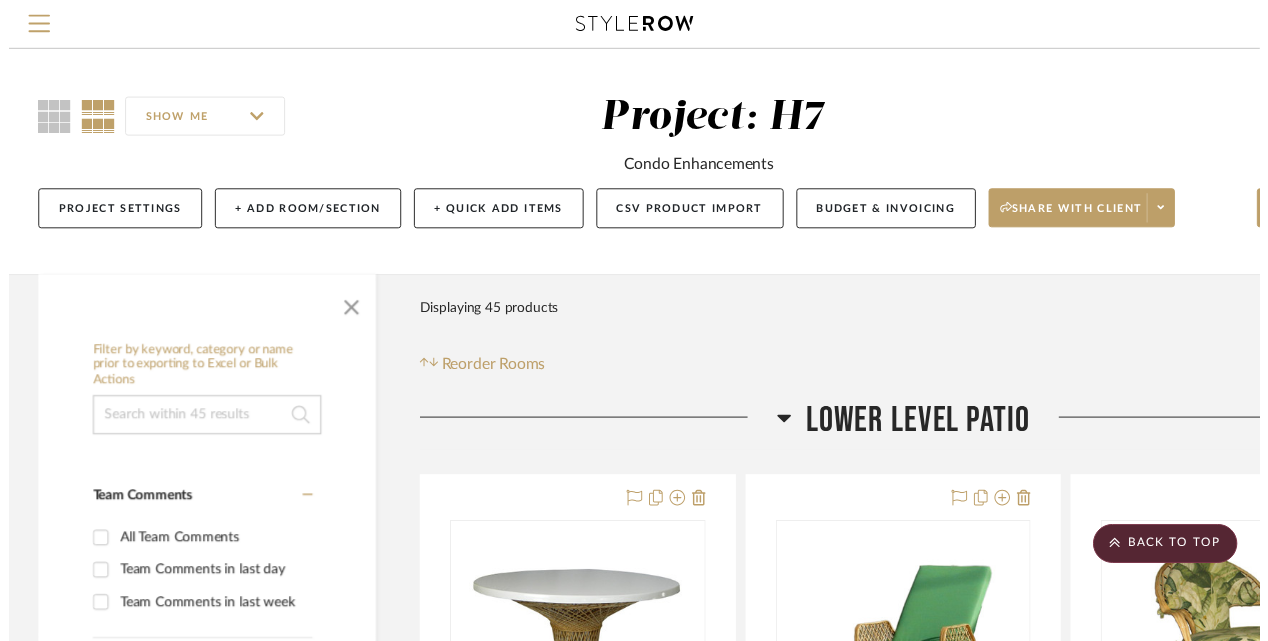 scroll, scrollTop: 11871, scrollLeft: 172, axis: both 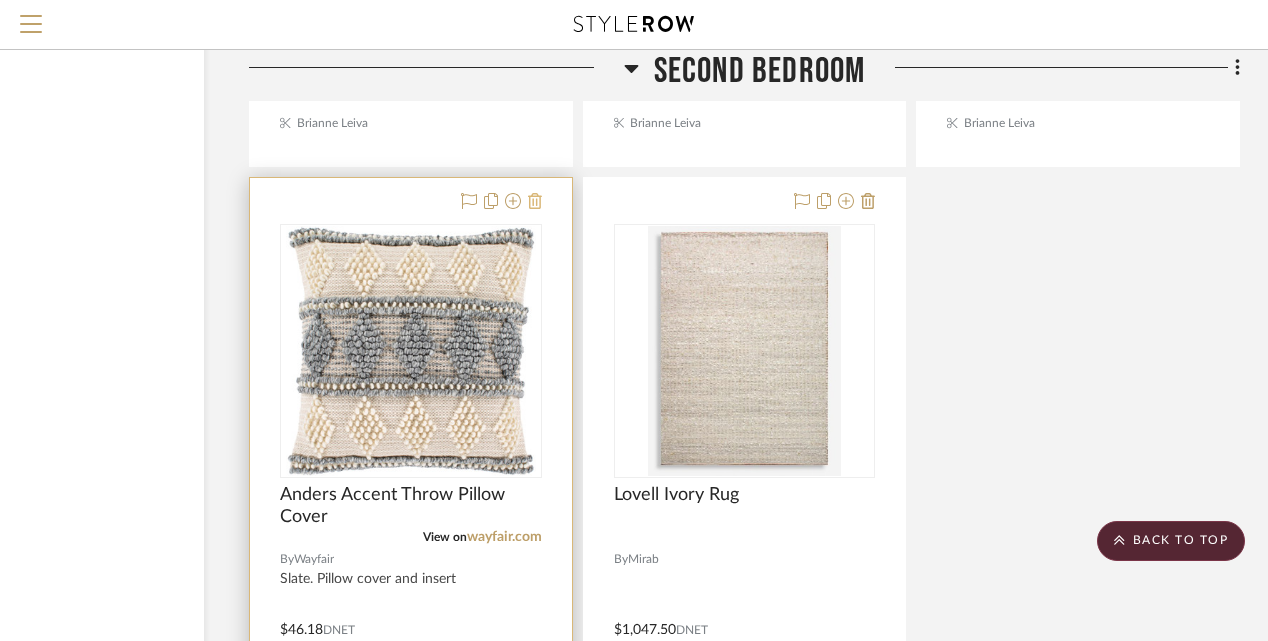 click 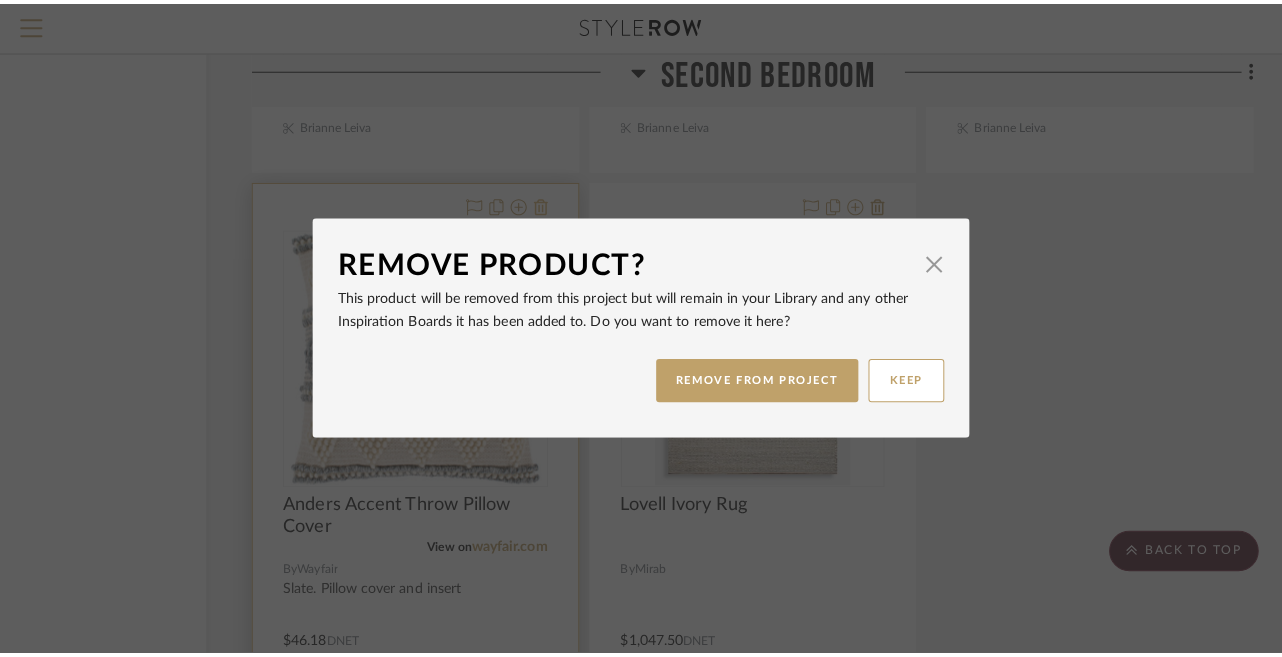 scroll, scrollTop: 0, scrollLeft: 0, axis: both 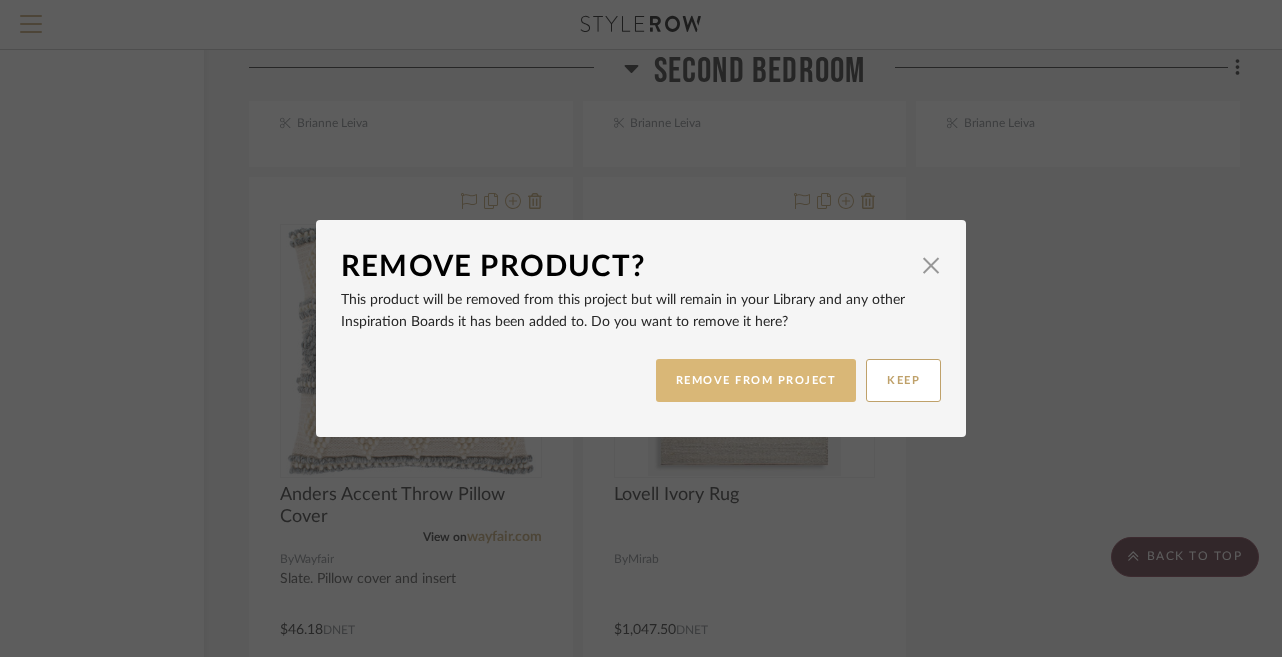 click on "REMOVE FROM PROJECT" at bounding box center [756, 380] 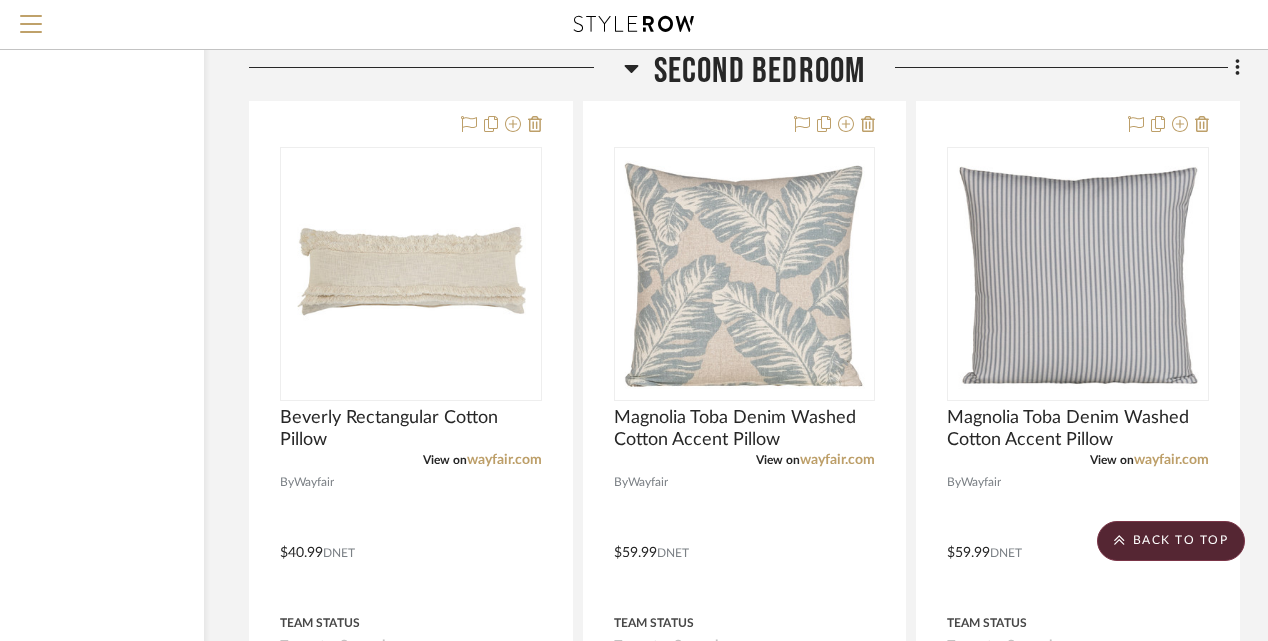scroll, scrollTop: 11058, scrollLeft: 172, axis: both 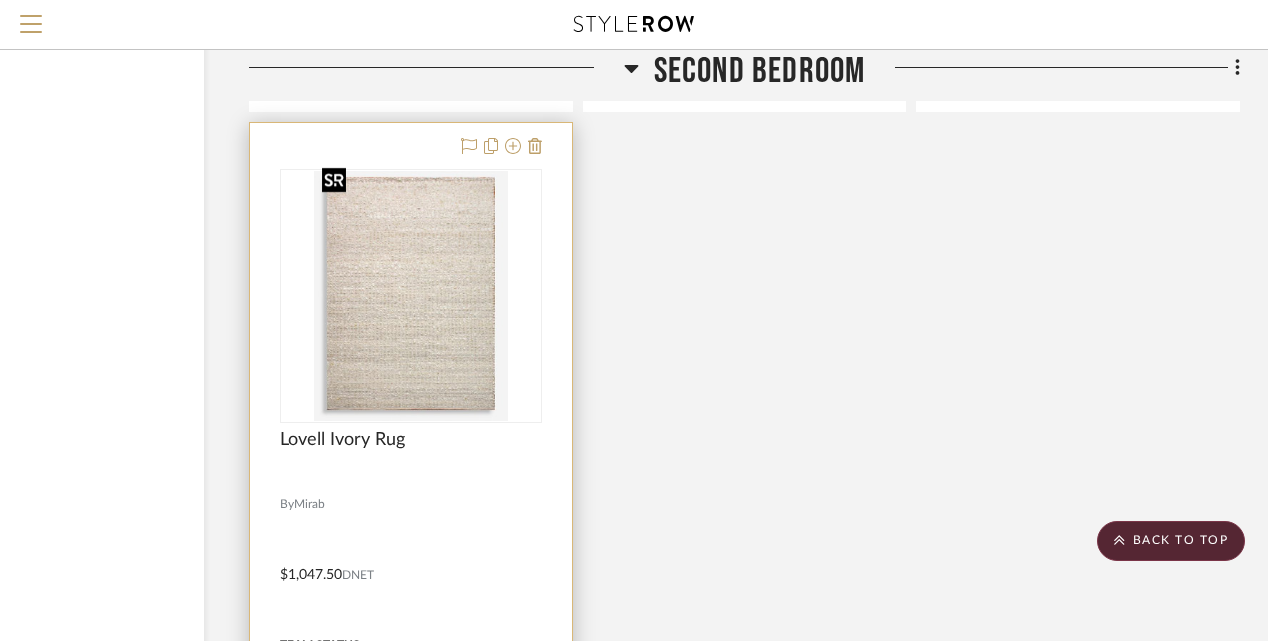 click at bounding box center [411, 296] 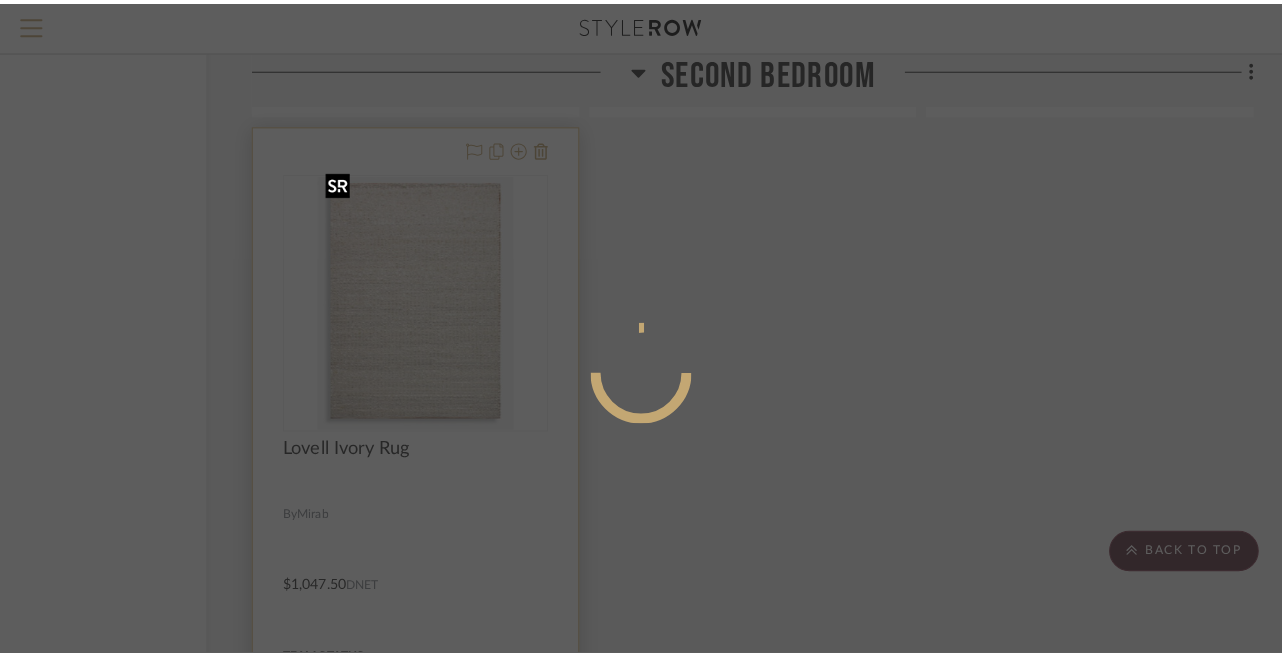 scroll, scrollTop: 0, scrollLeft: 0, axis: both 